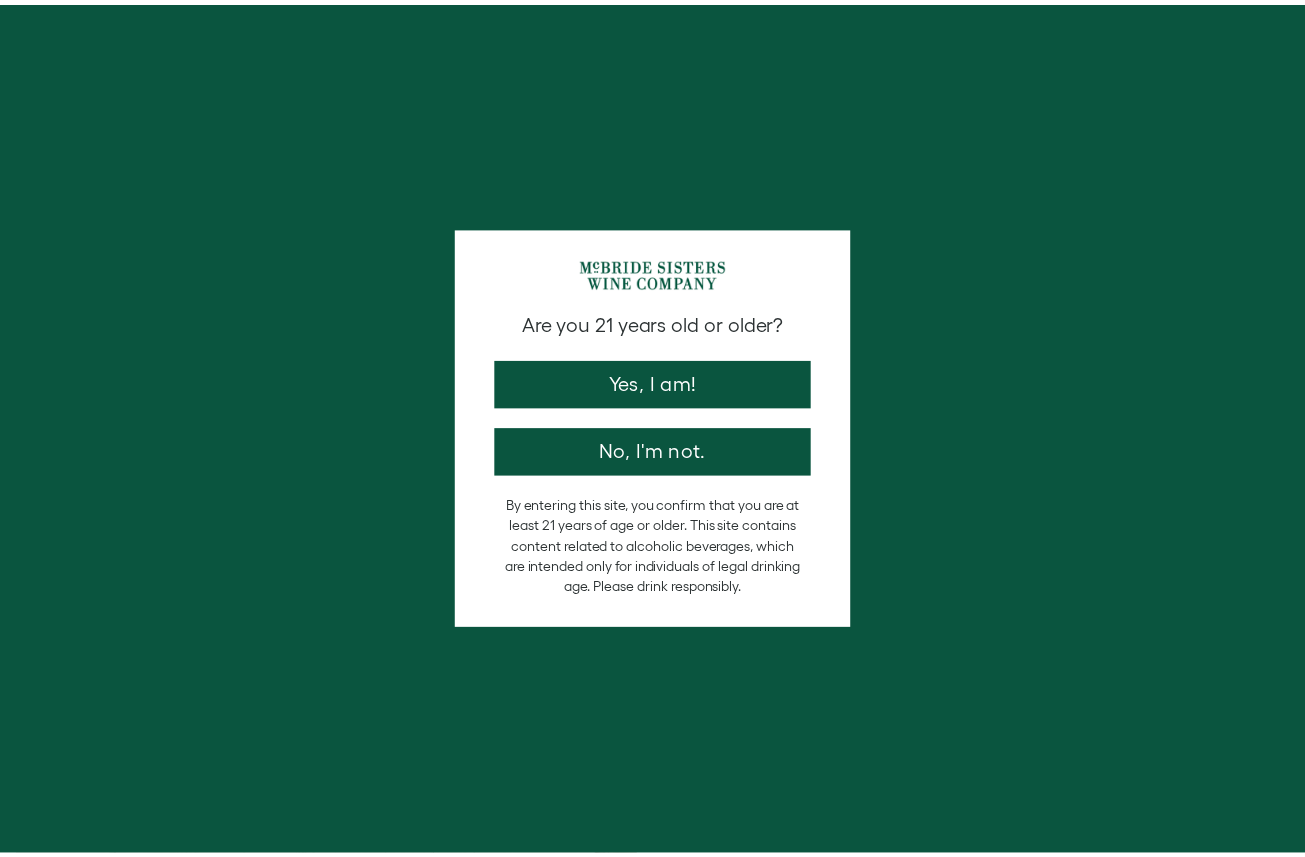 scroll, scrollTop: 0, scrollLeft: 0, axis: both 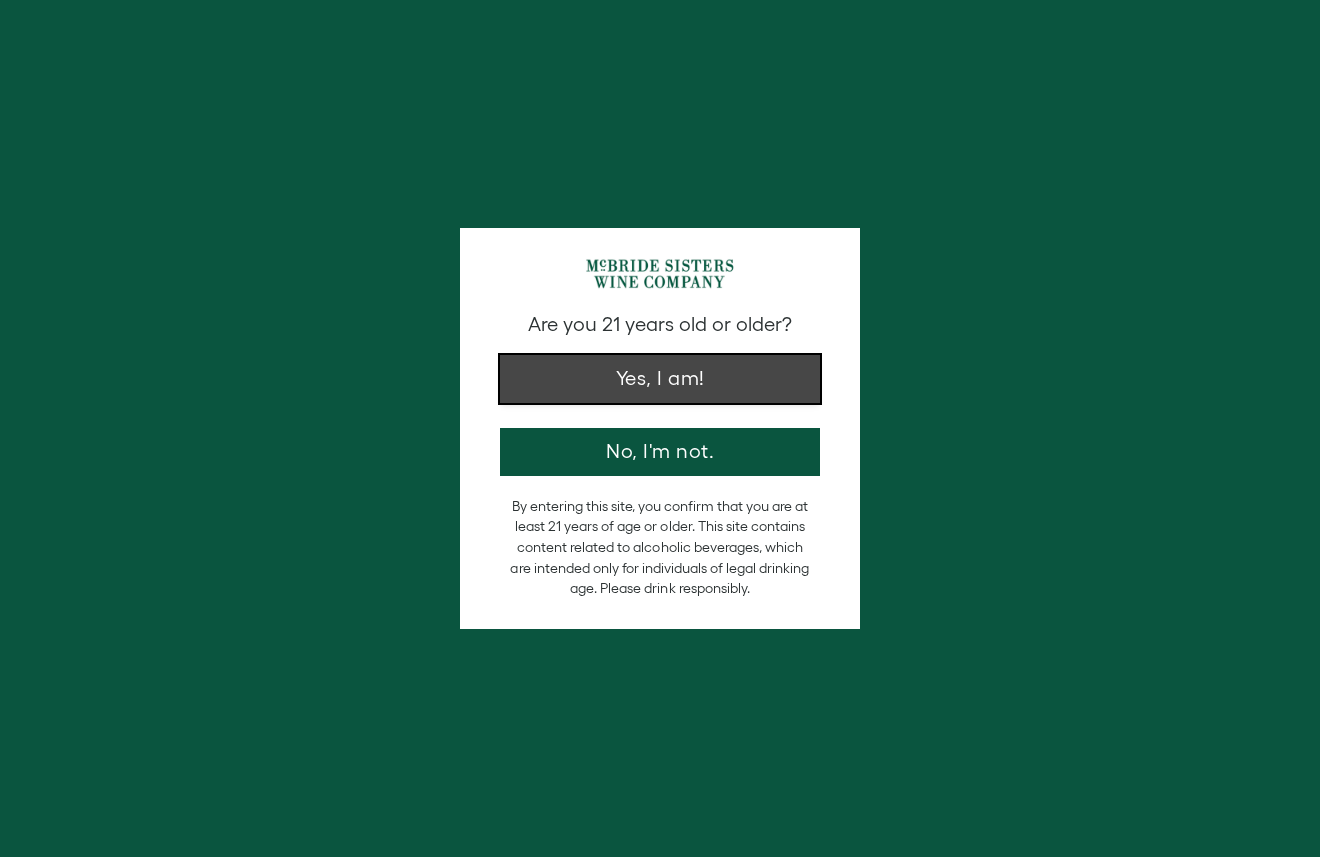 click on "Yes, I am!" at bounding box center (660, 379) 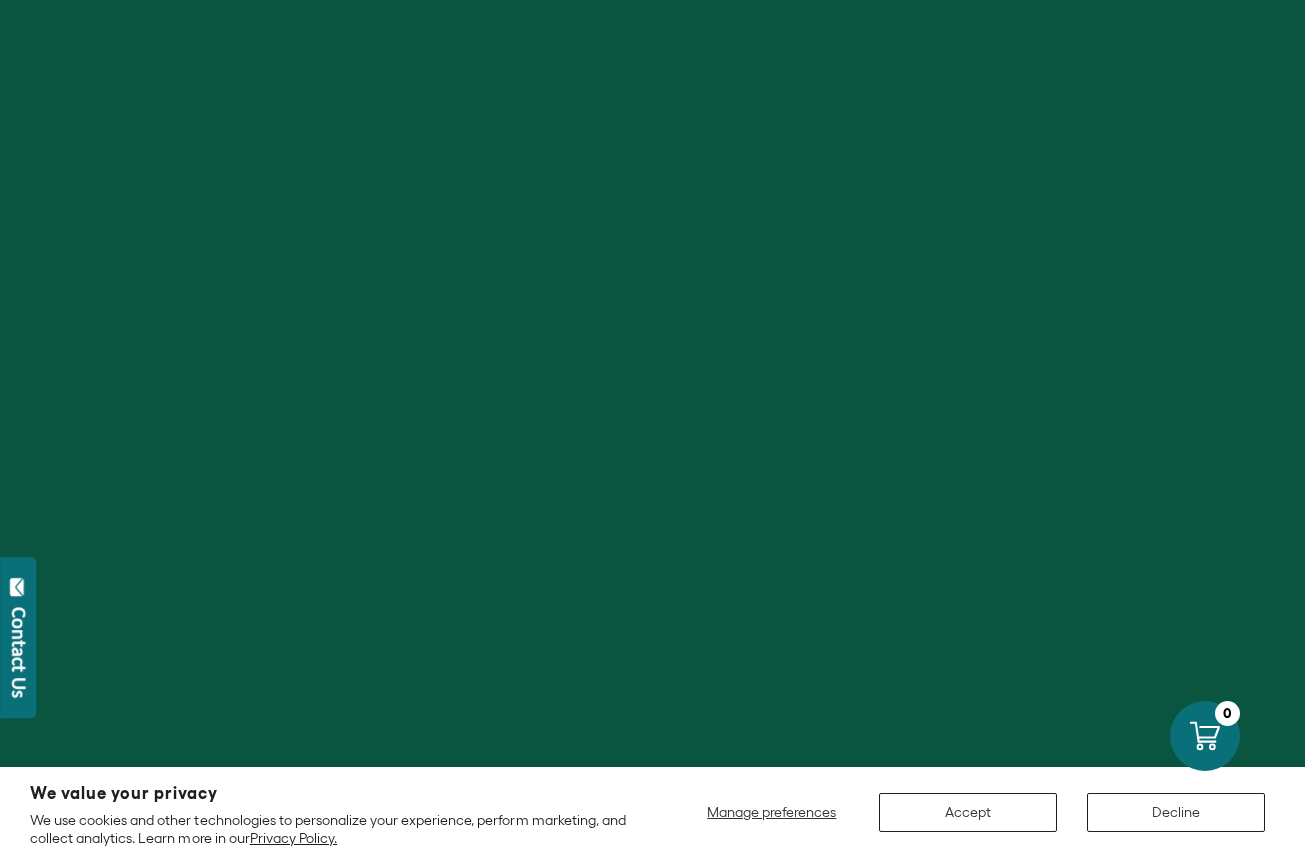 scroll, scrollTop: 0, scrollLeft: 0, axis: both 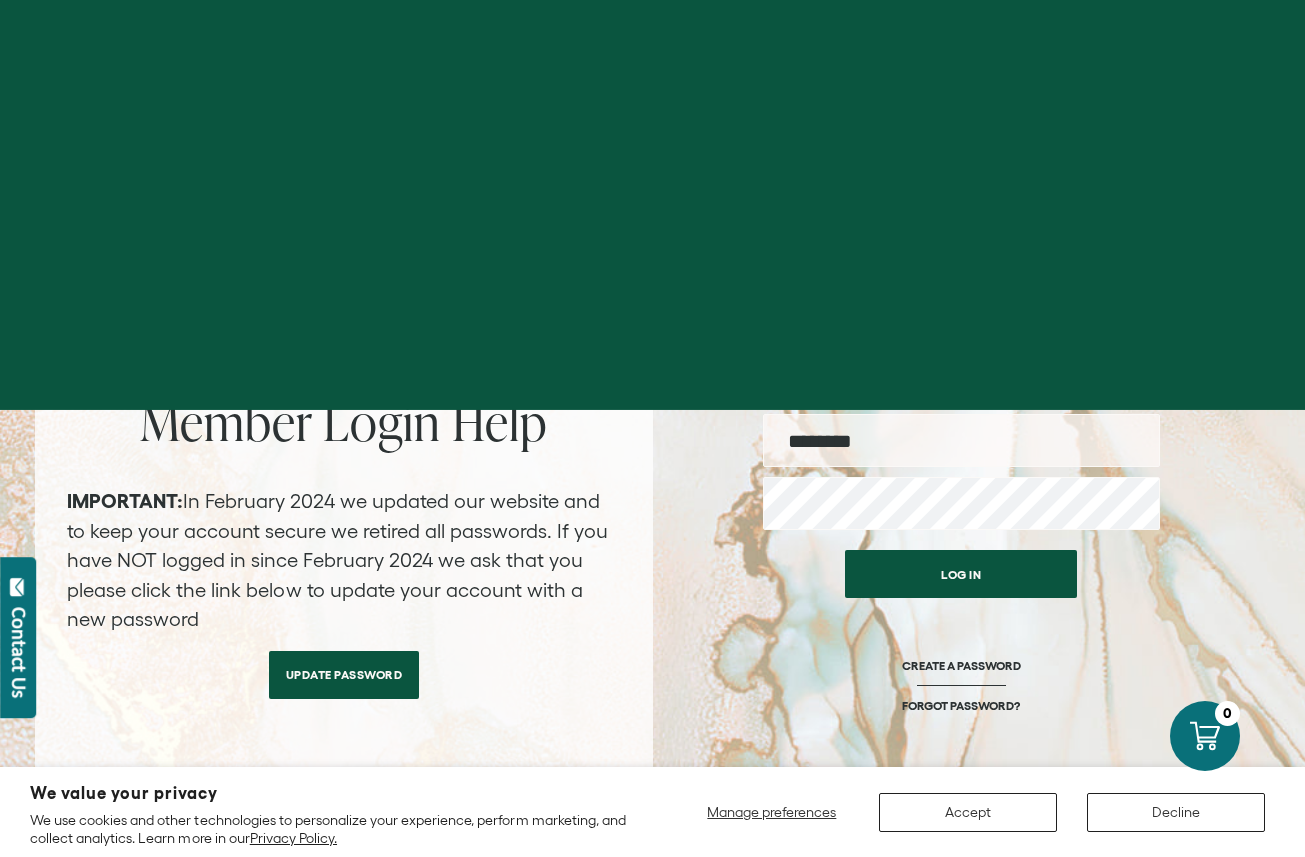 type on "**********" 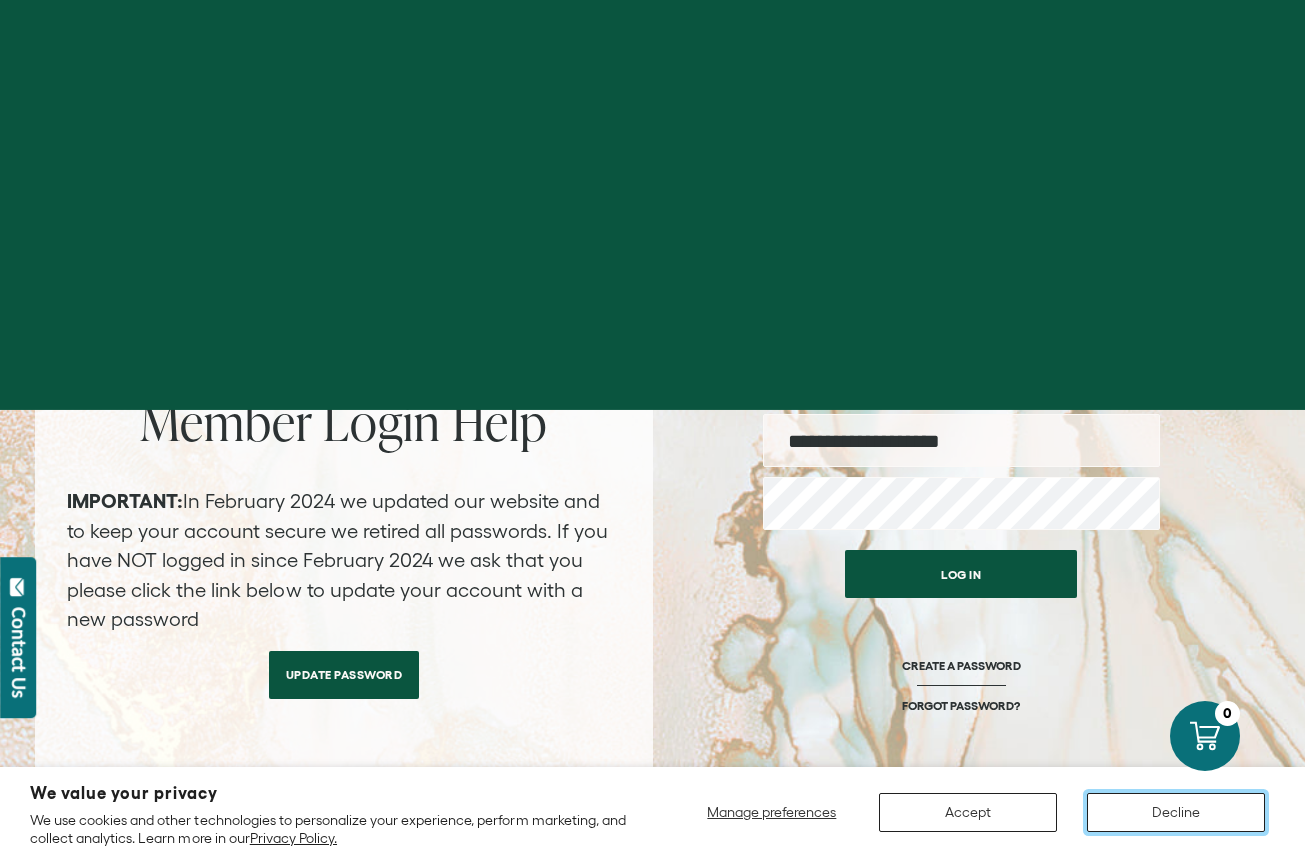 click on "Decline" at bounding box center [1176, 812] 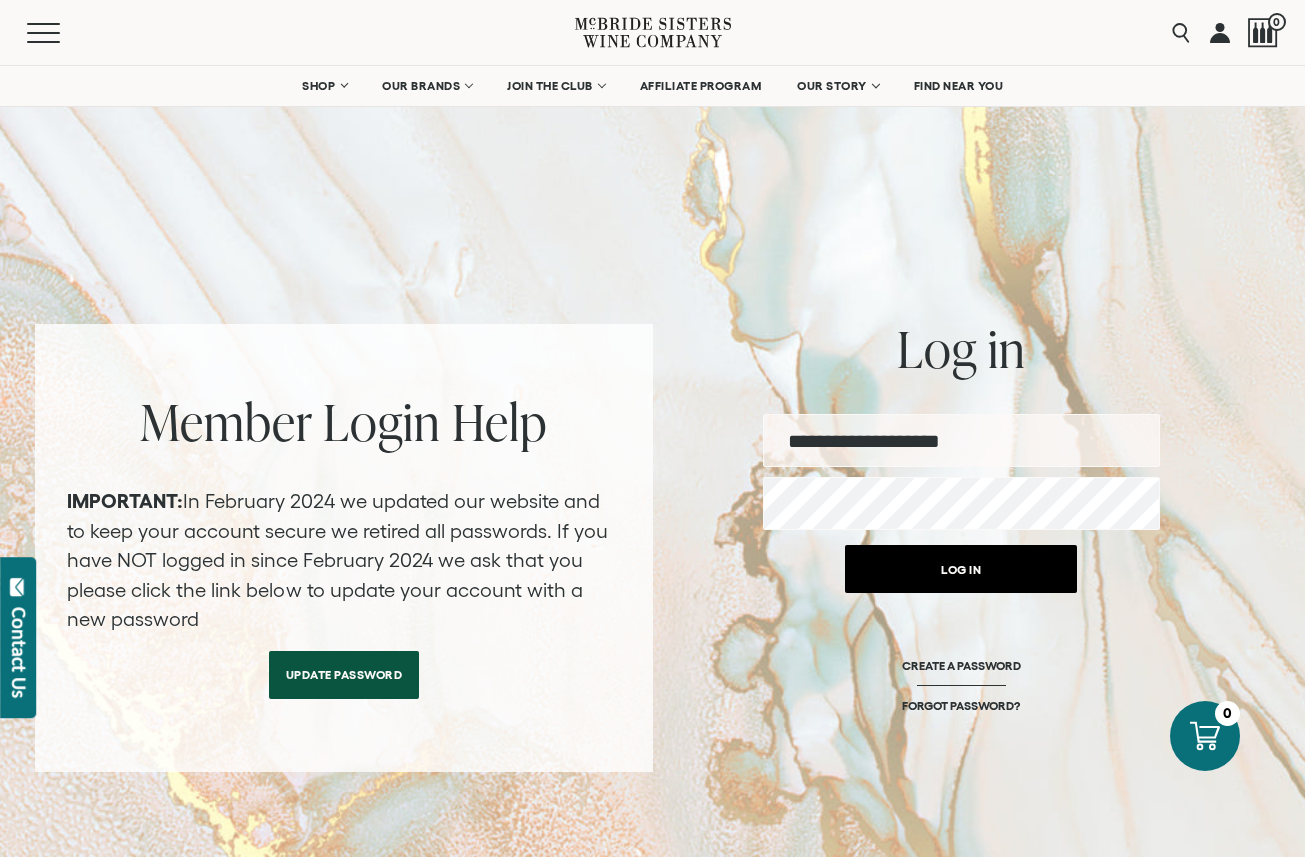 click on "Log in" at bounding box center (961, 569) 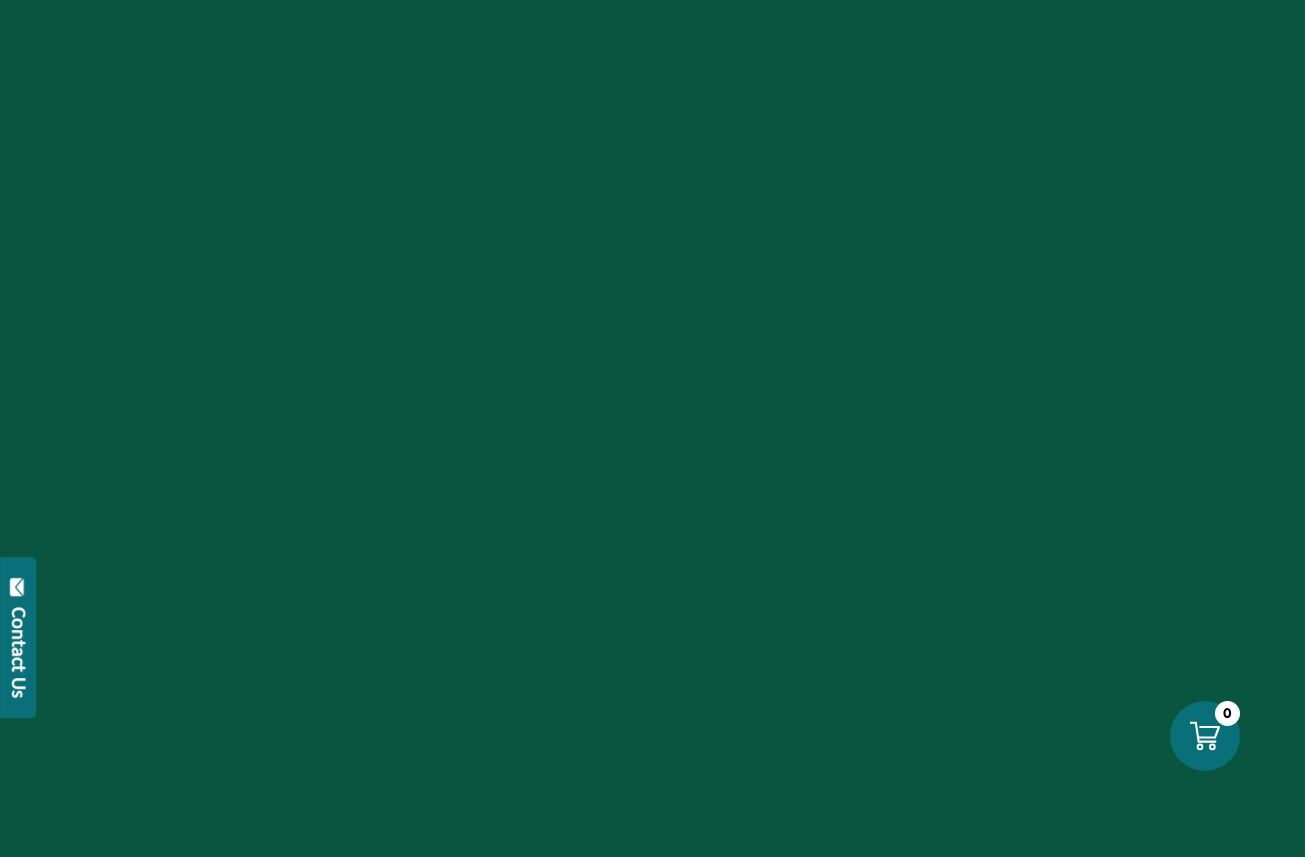 scroll, scrollTop: 0, scrollLeft: 0, axis: both 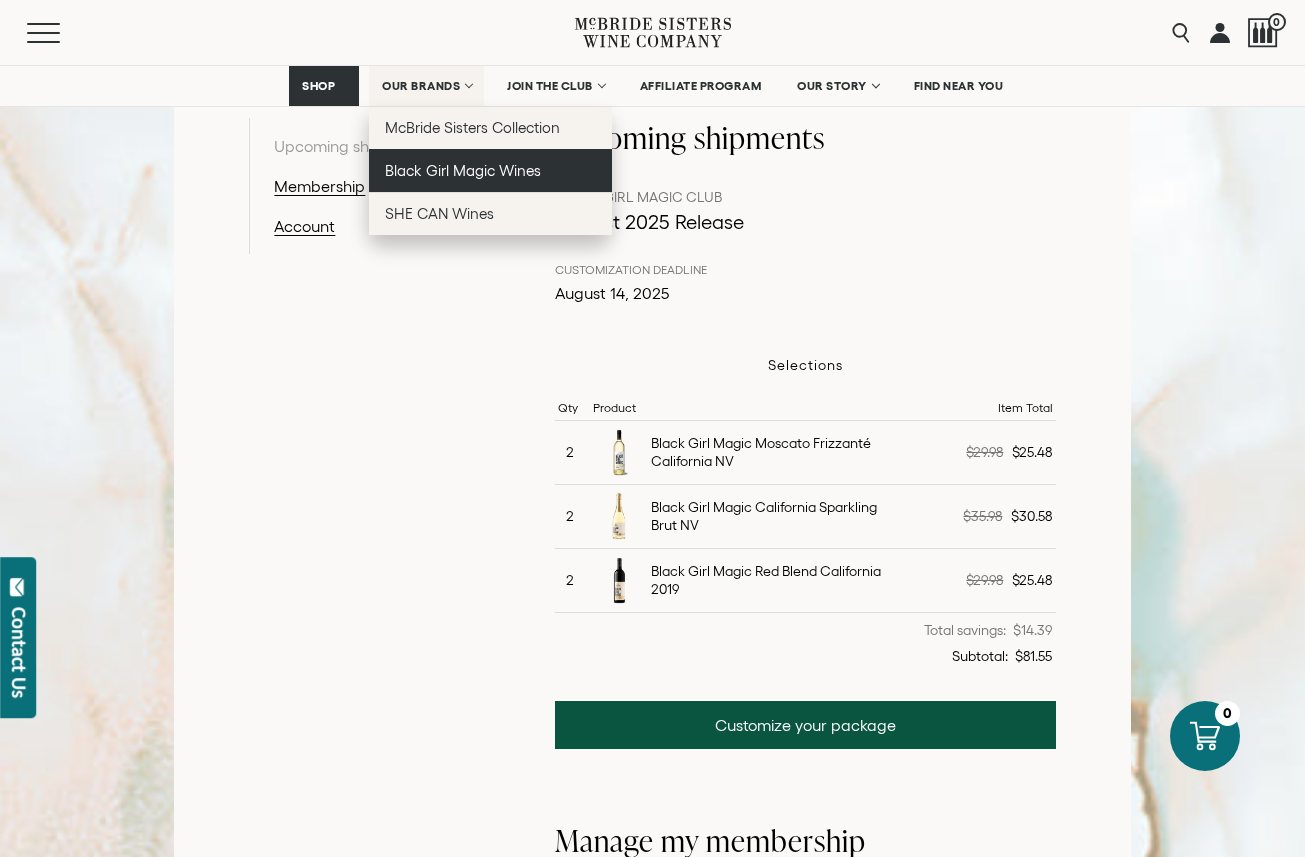 click on "Black Girl Magic Wines" at bounding box center (463, 170) 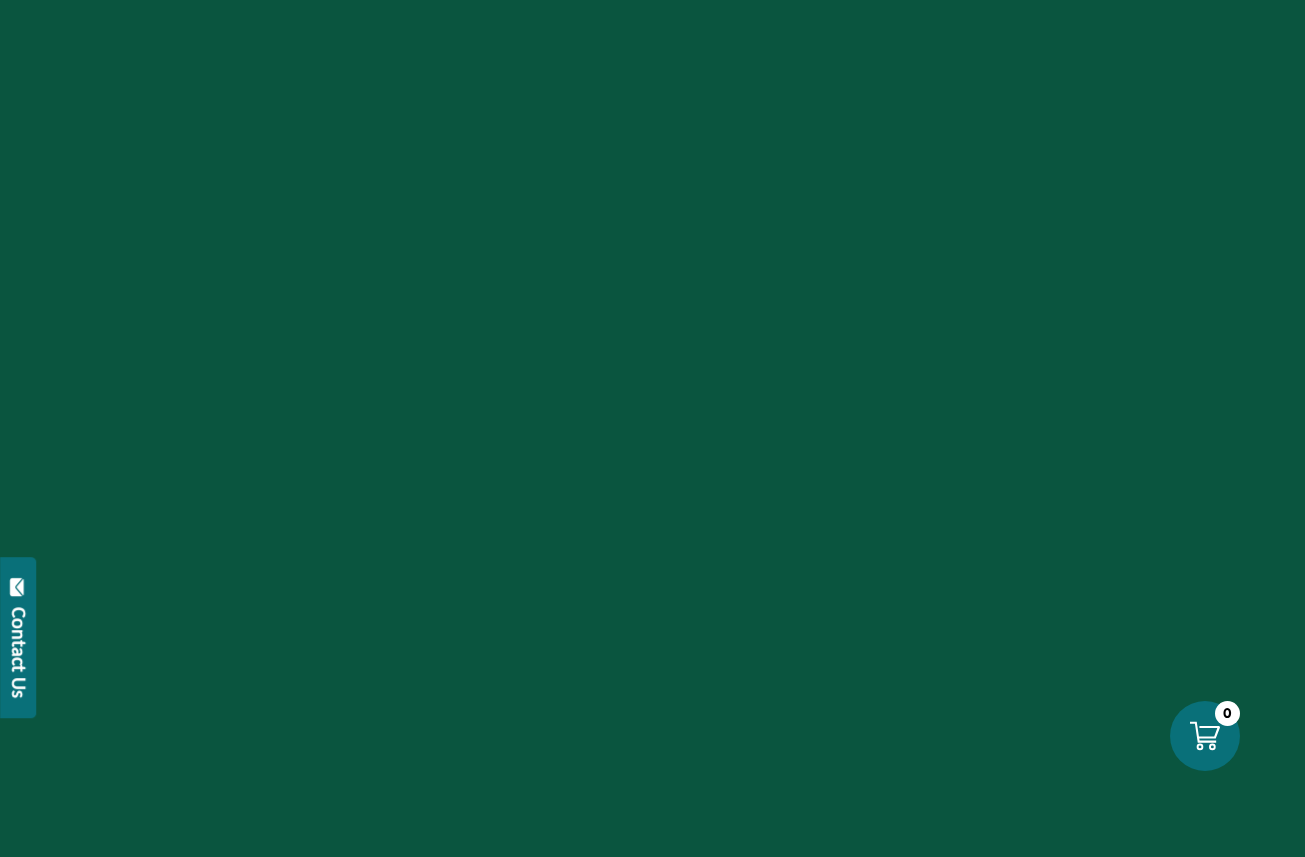 scroll, scrollTop: 0, scrollLeft: 0, axis: both 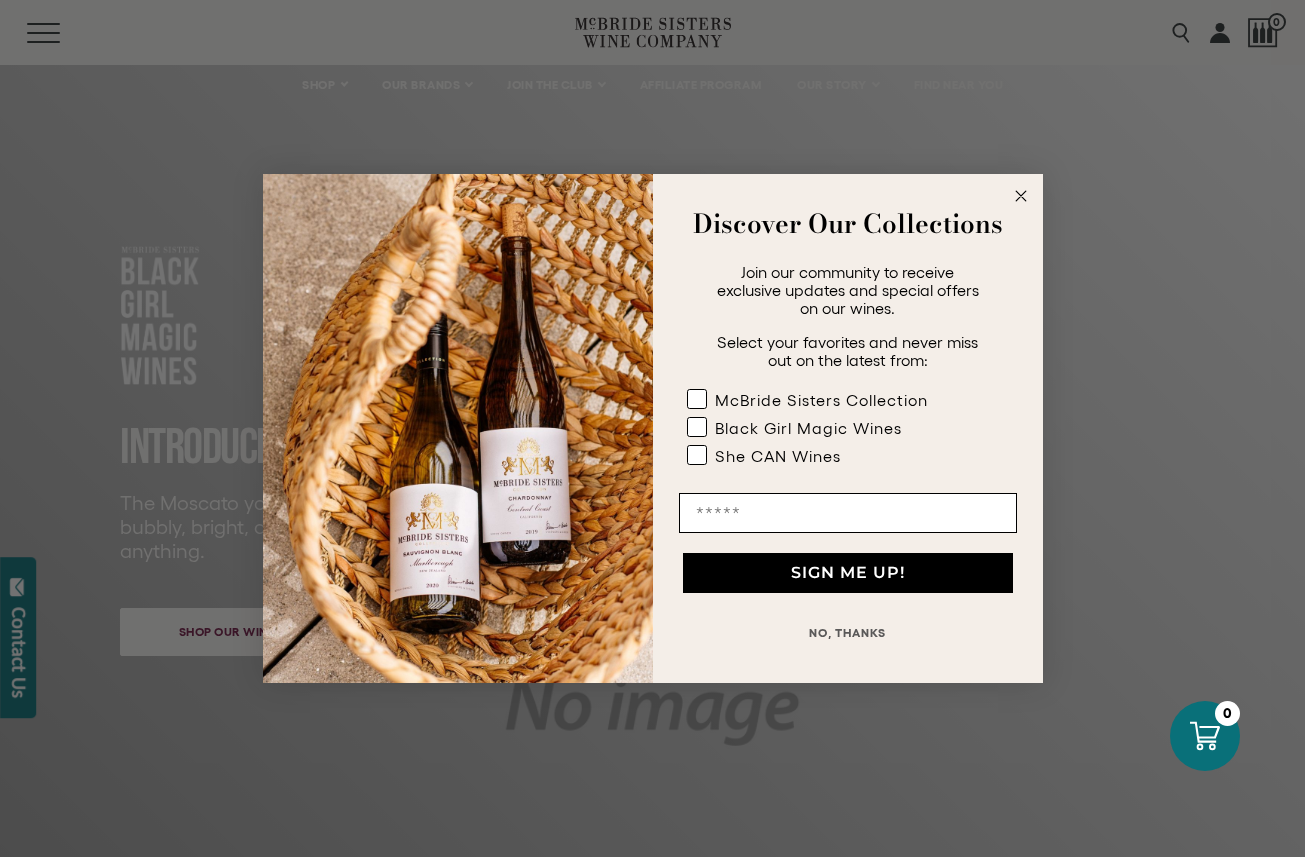 click on "NO, THANKS" at bounding box center (848, 633) 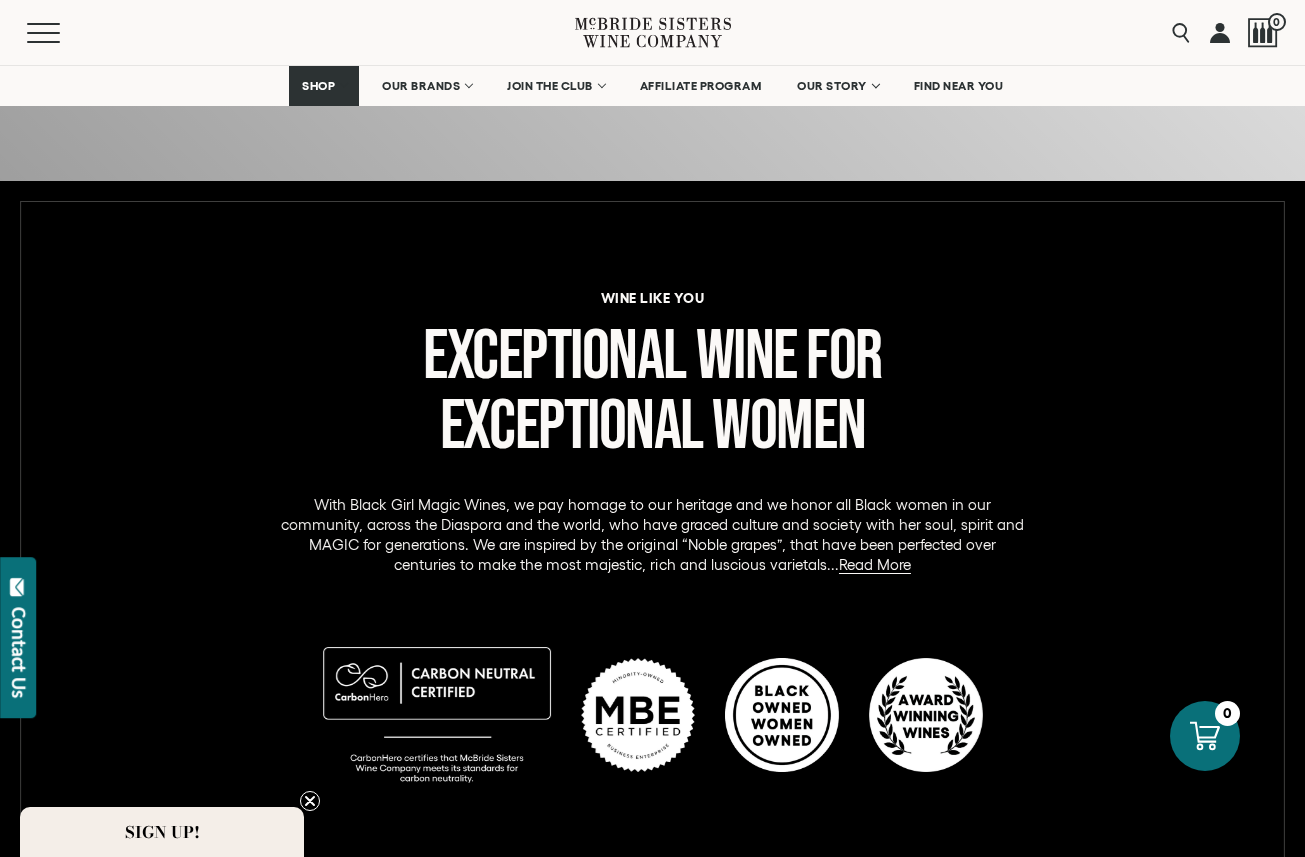 scroll, scrollTop: 800, scrollLeft: 0, axis: vertical 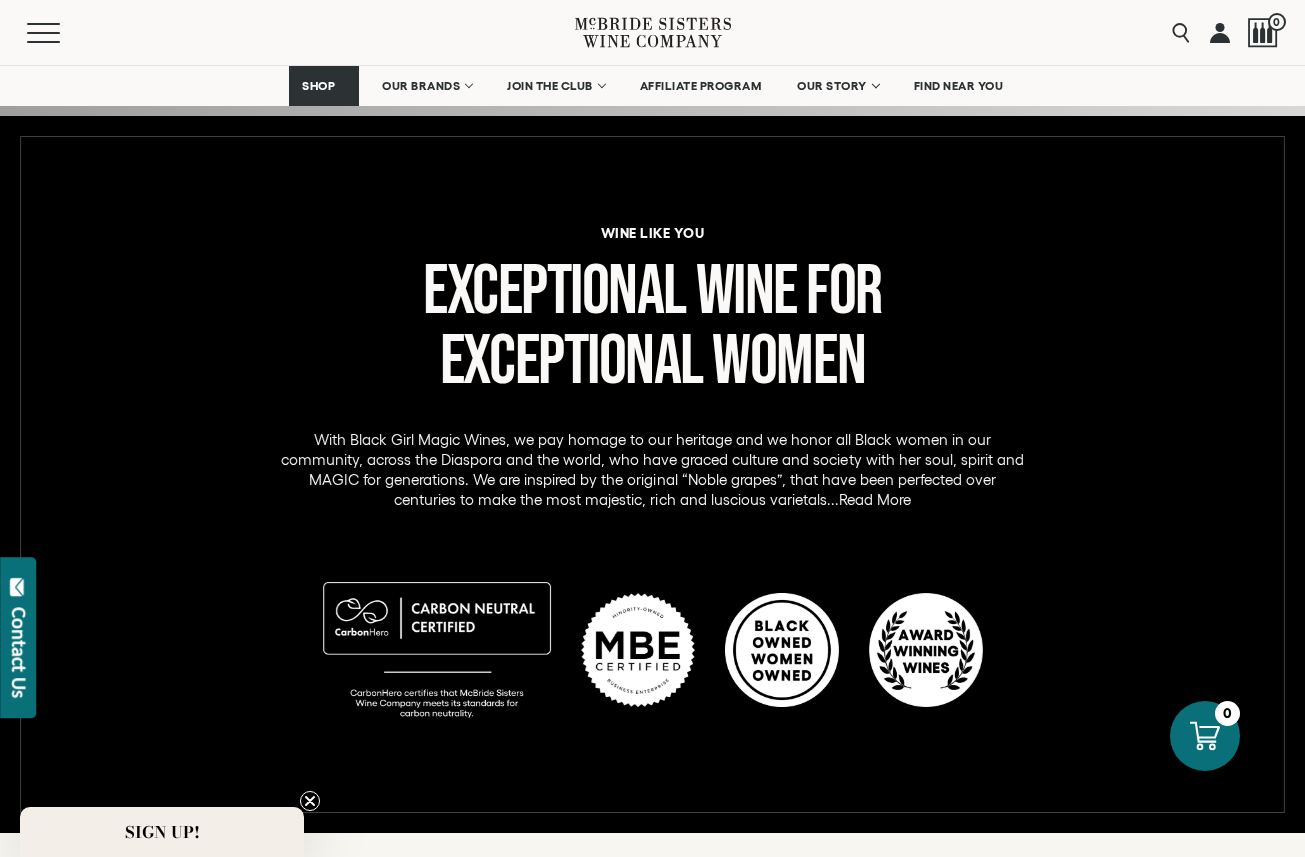 click on "Read More" at bounding box center [875, 500] 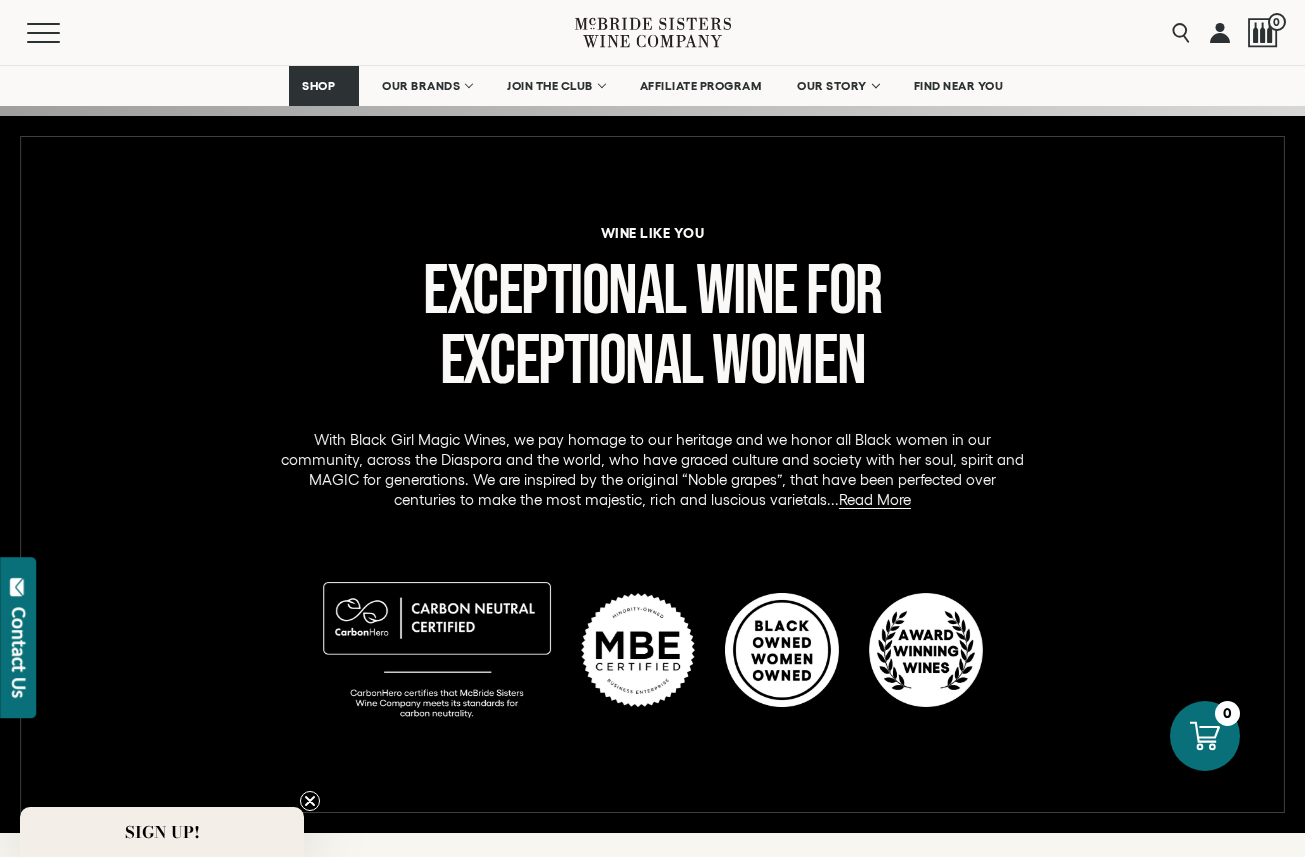 scroll, scrollTop: 0, scrollLeft: 0, axis: both 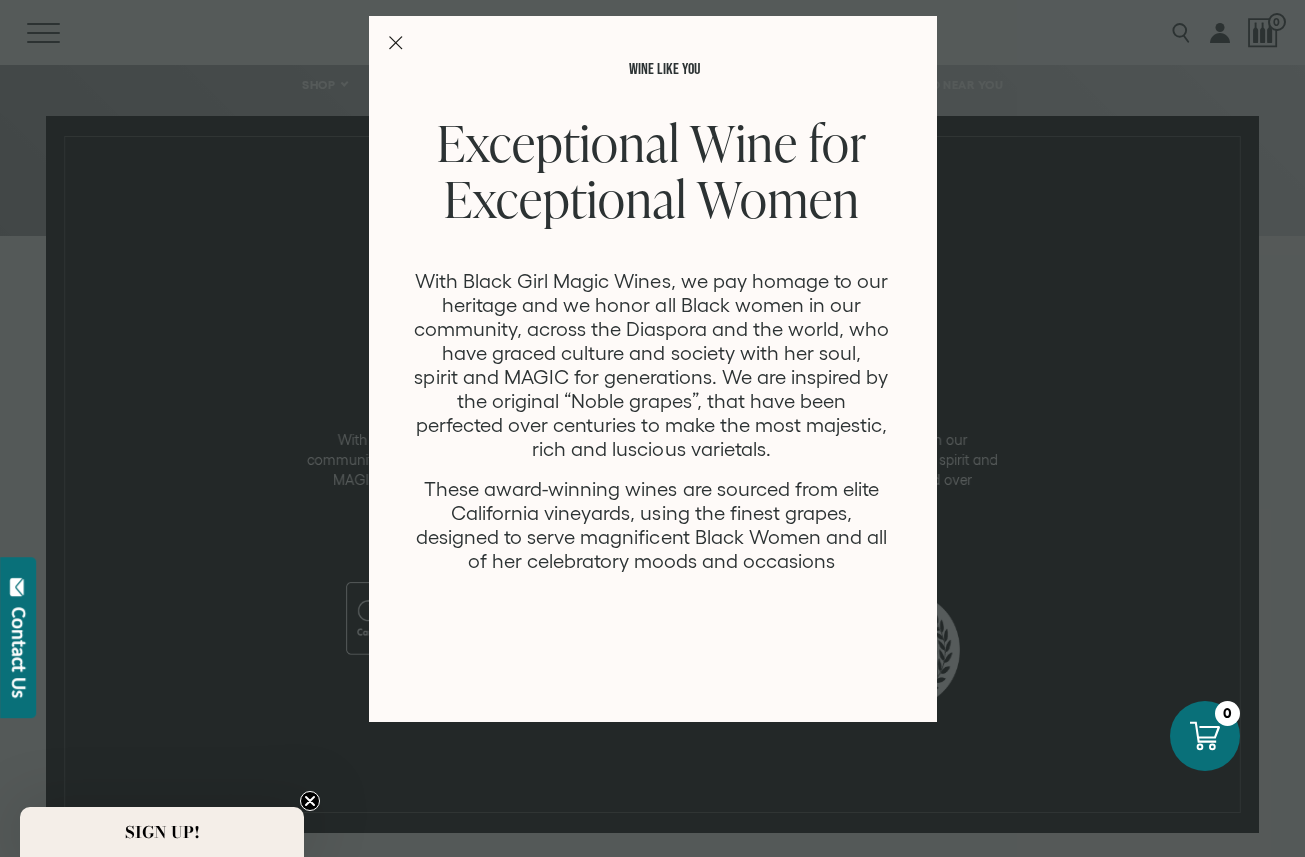 click 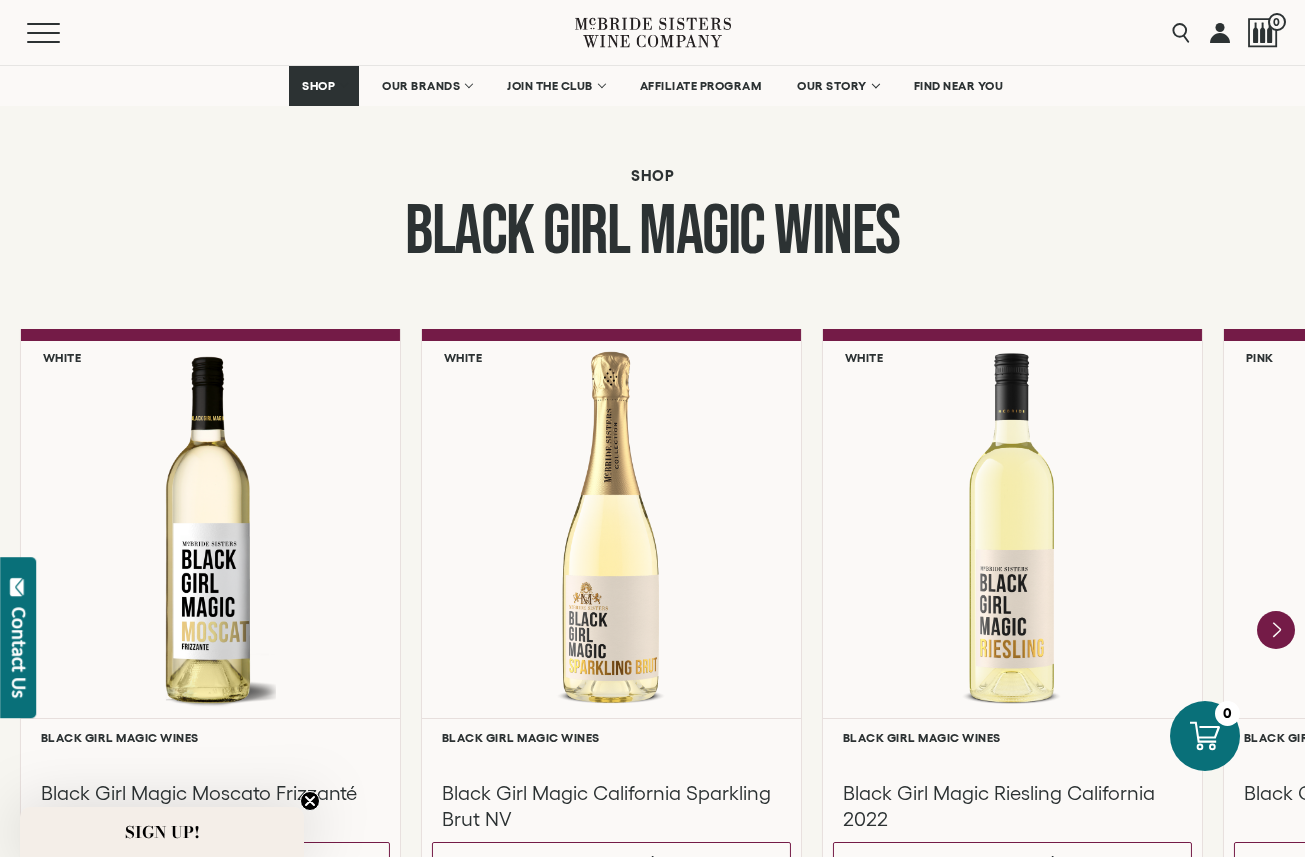scroll, scrollTop: 1467, scrollLeft: 0, axis: vertical 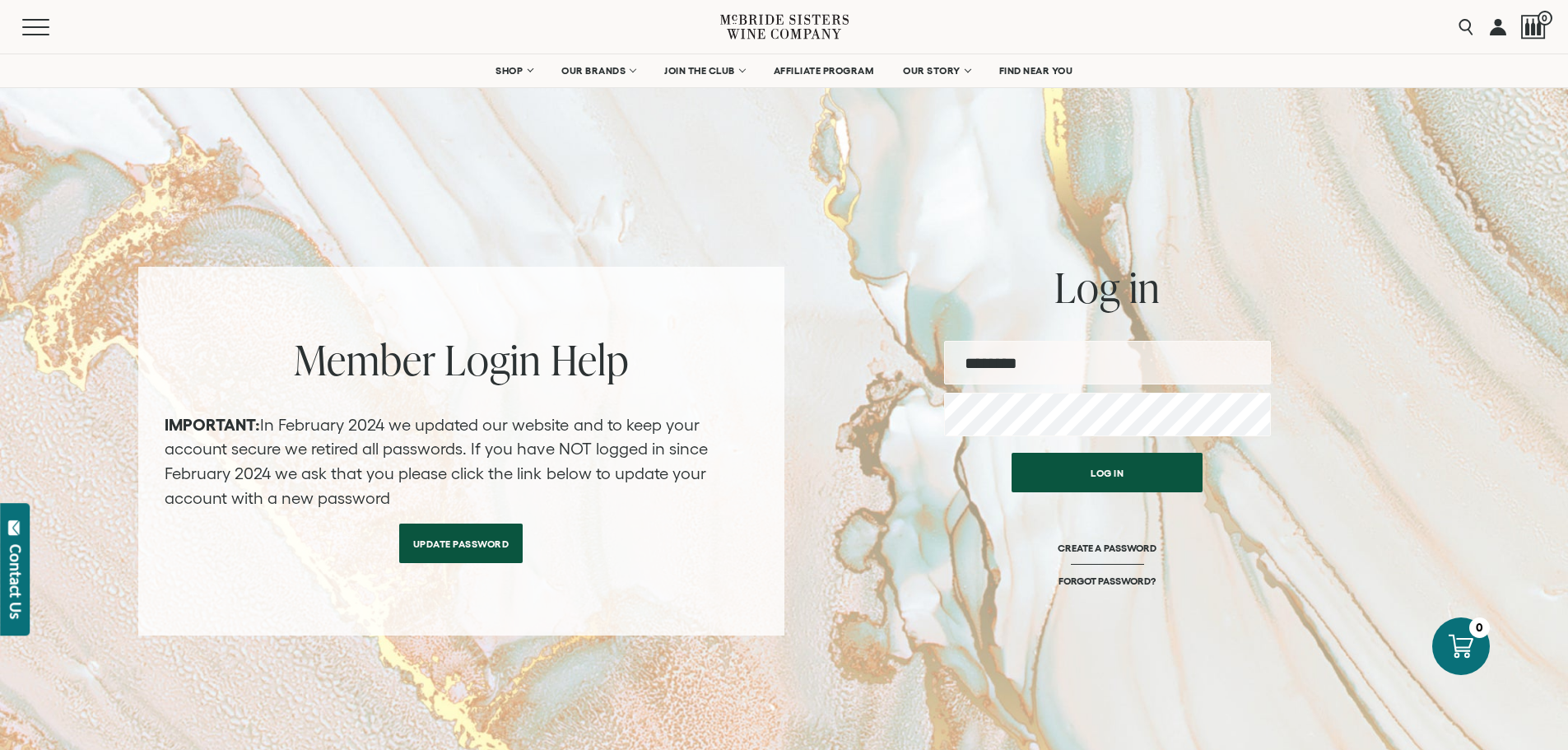 type on "**********" 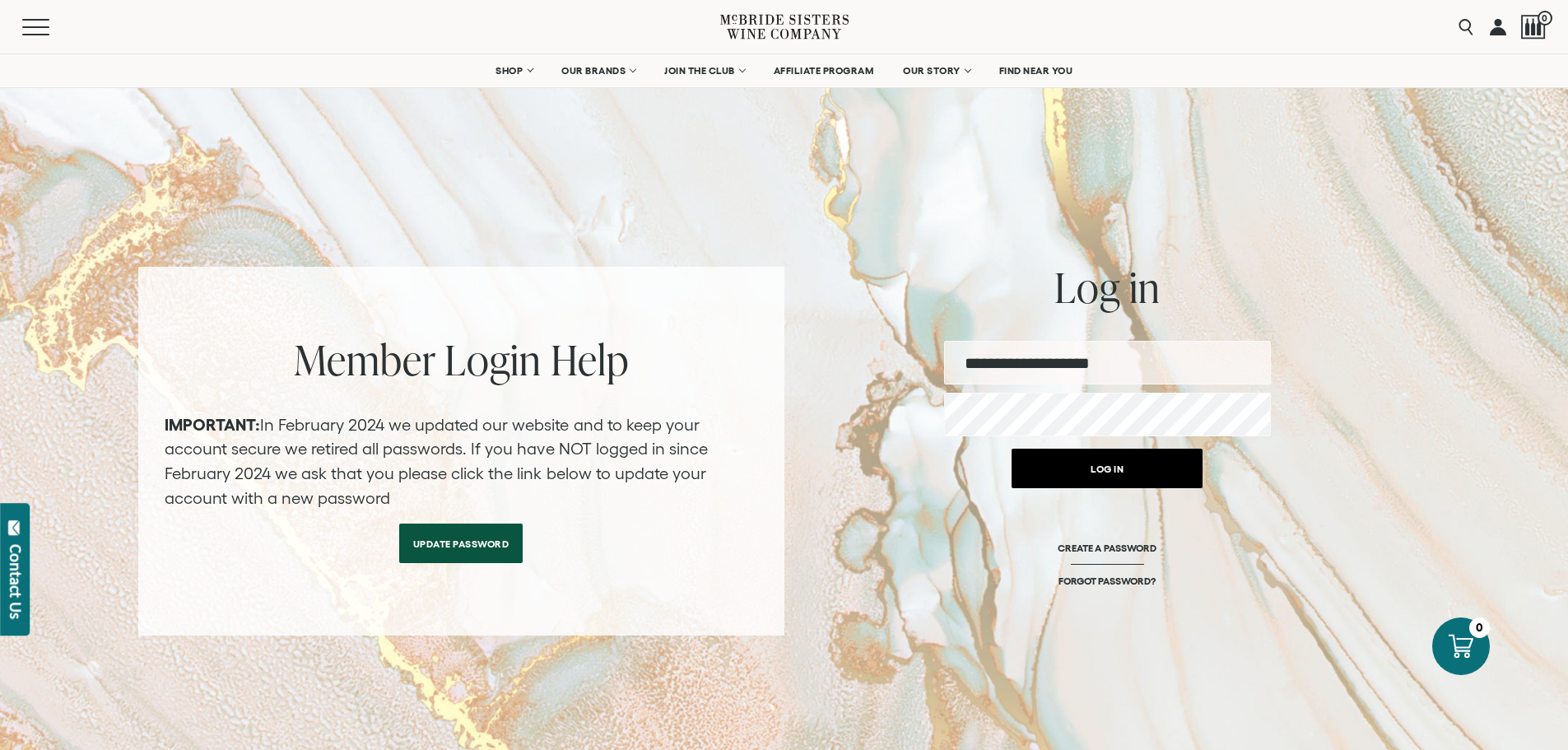 click on "Log in" at bounding box center [1107, 468] 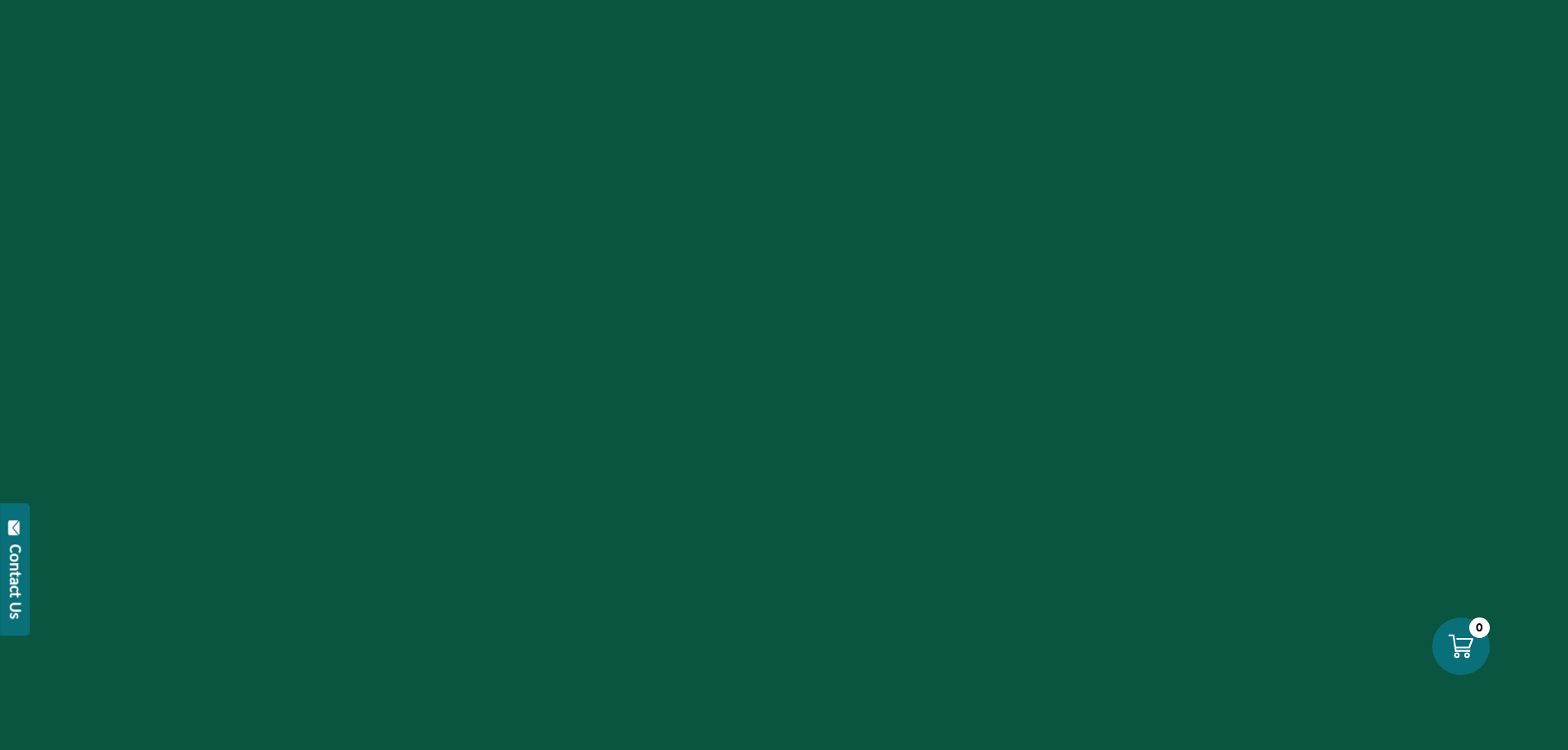 scroll, scrollTop: 0, scrollLeft: 0, axis: both 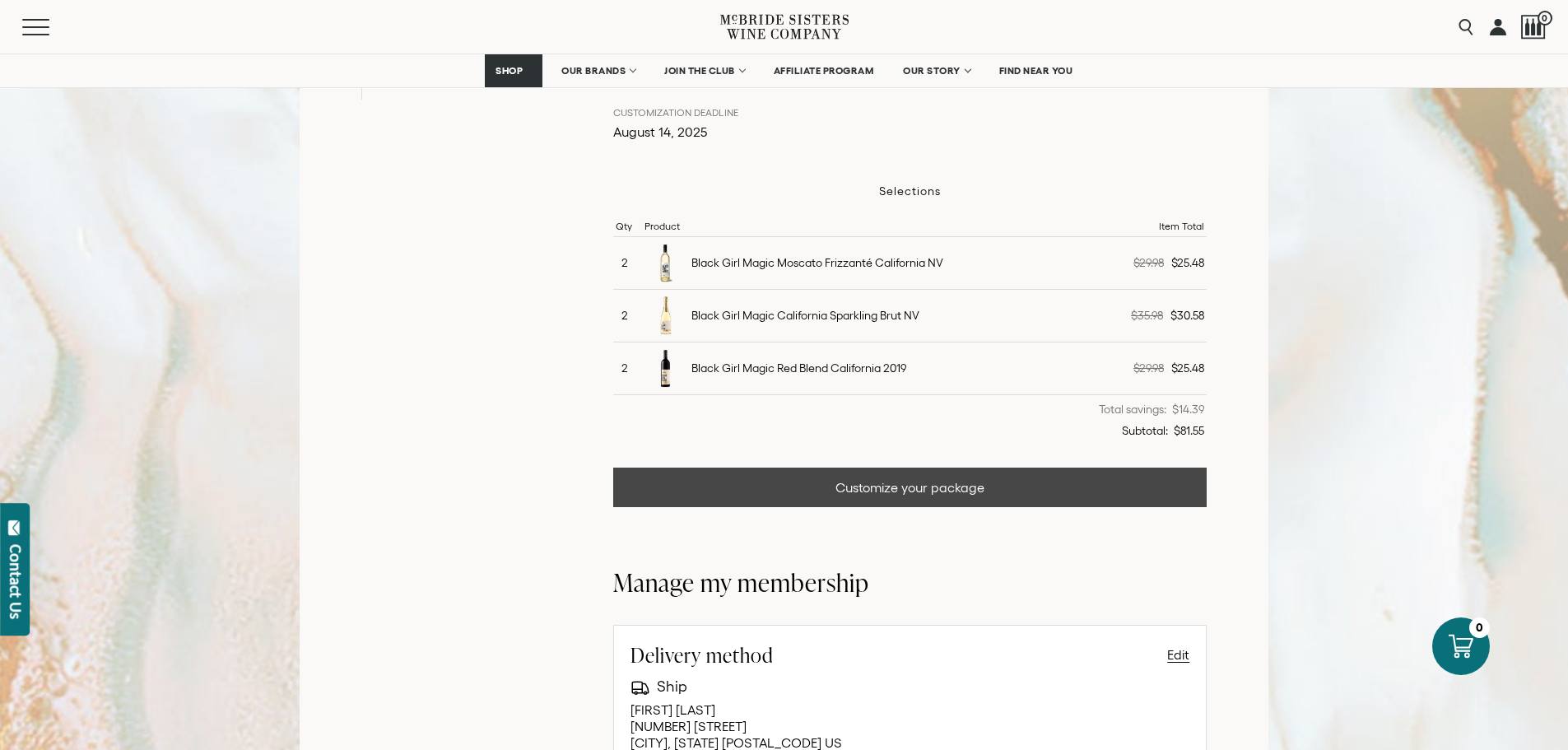 click on "Customize your package" at bounding box center [910, 487] 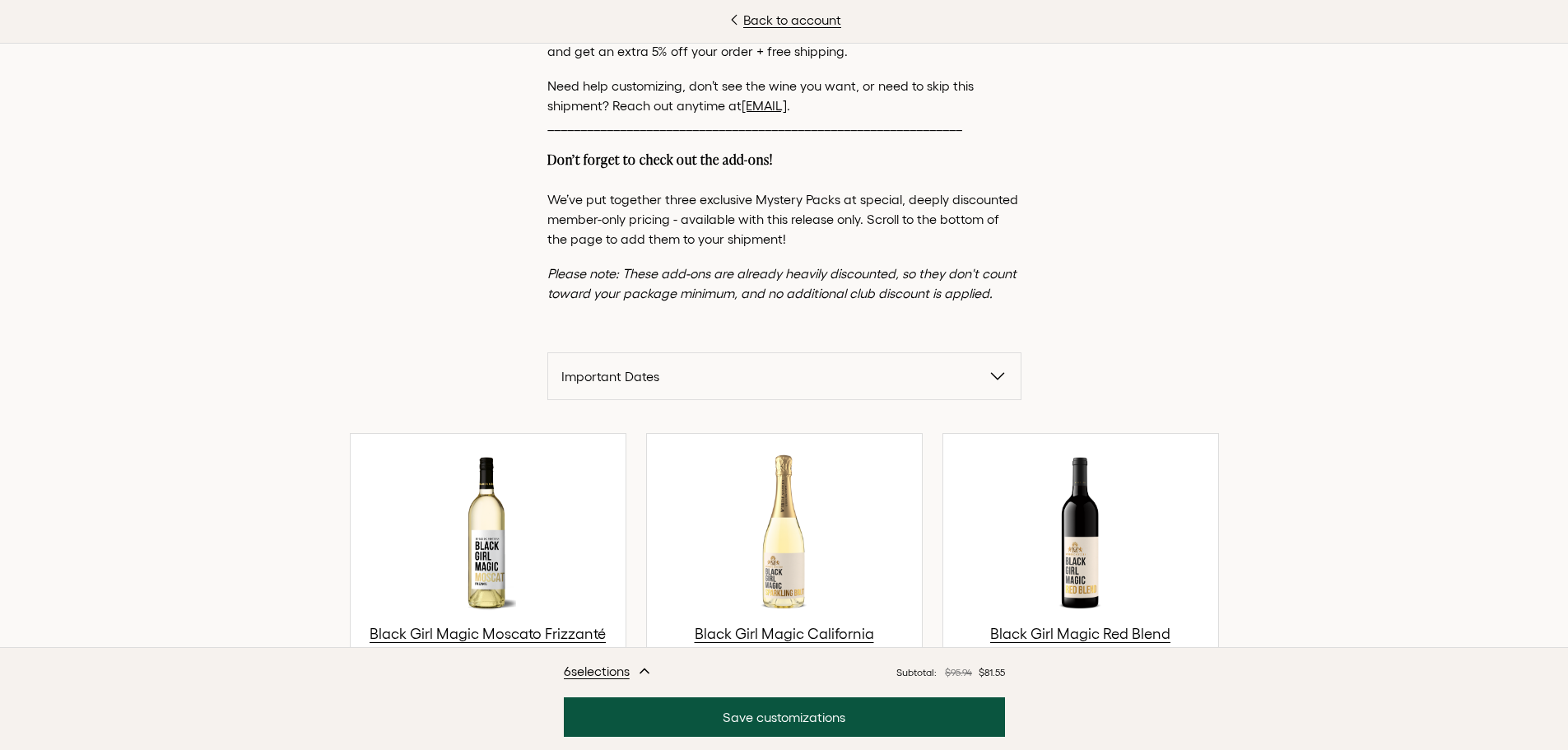 scroll, scrollTop: 329, scrollLeft: 0, axis: vertical 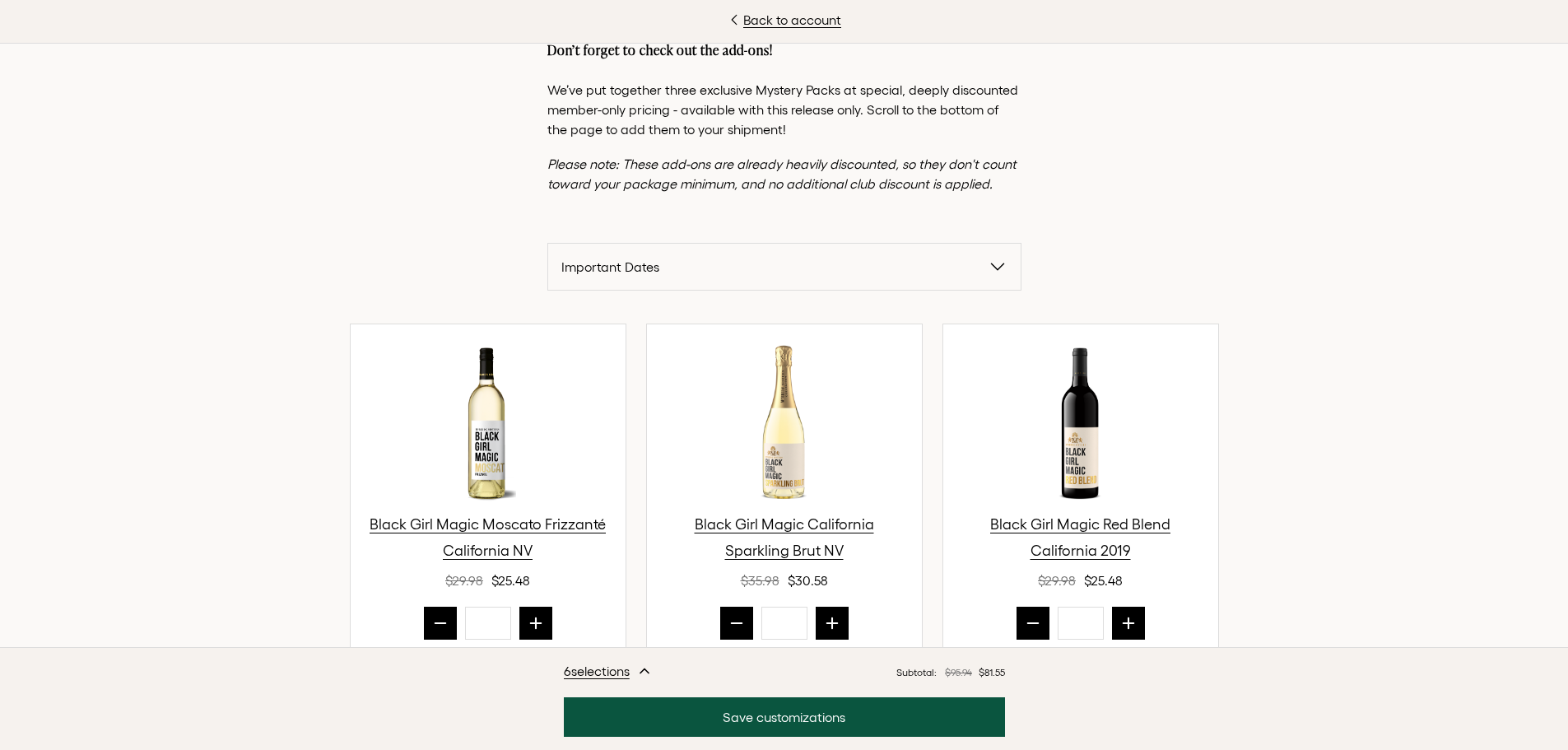 click on "Important Dates" at bounding box center [775, 267] 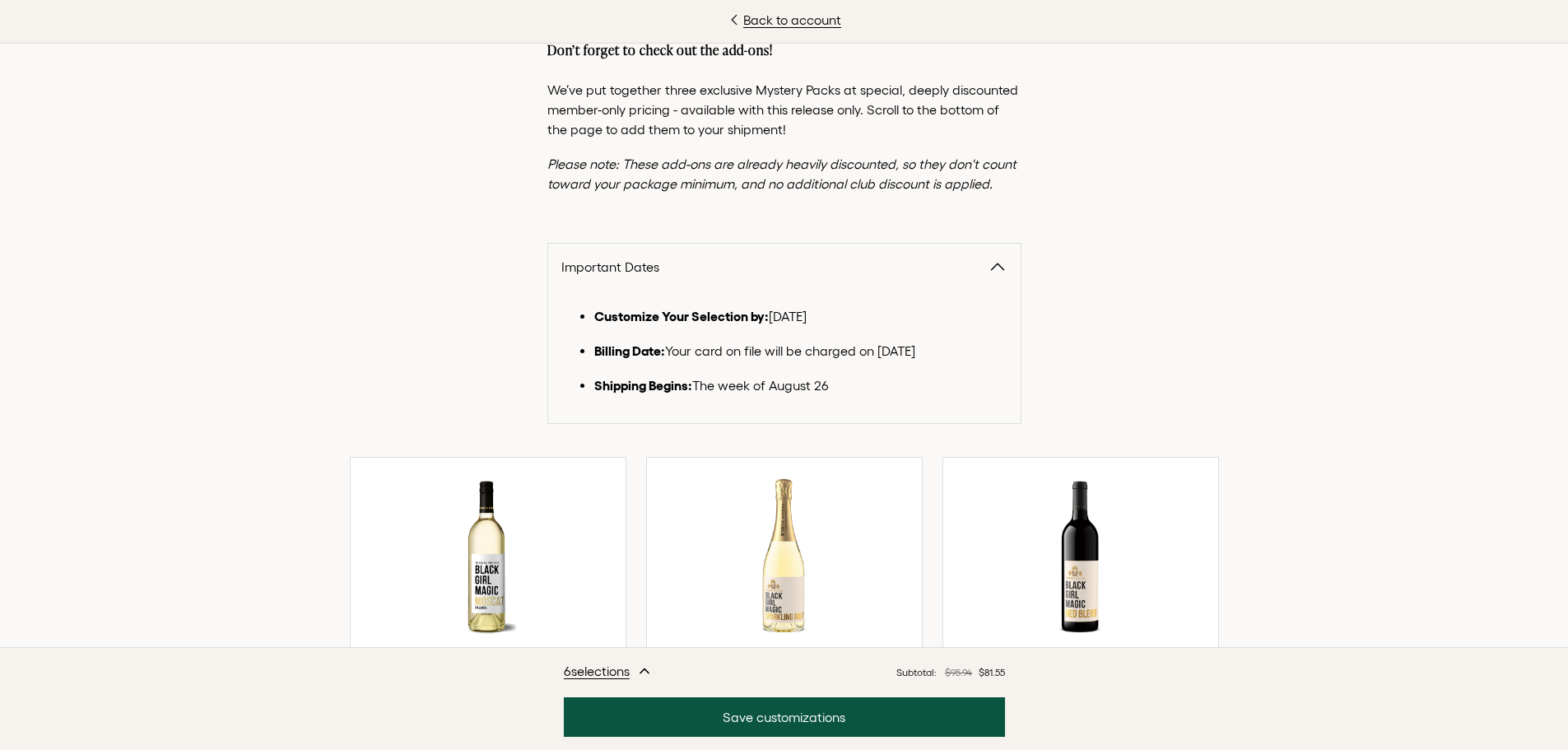 click 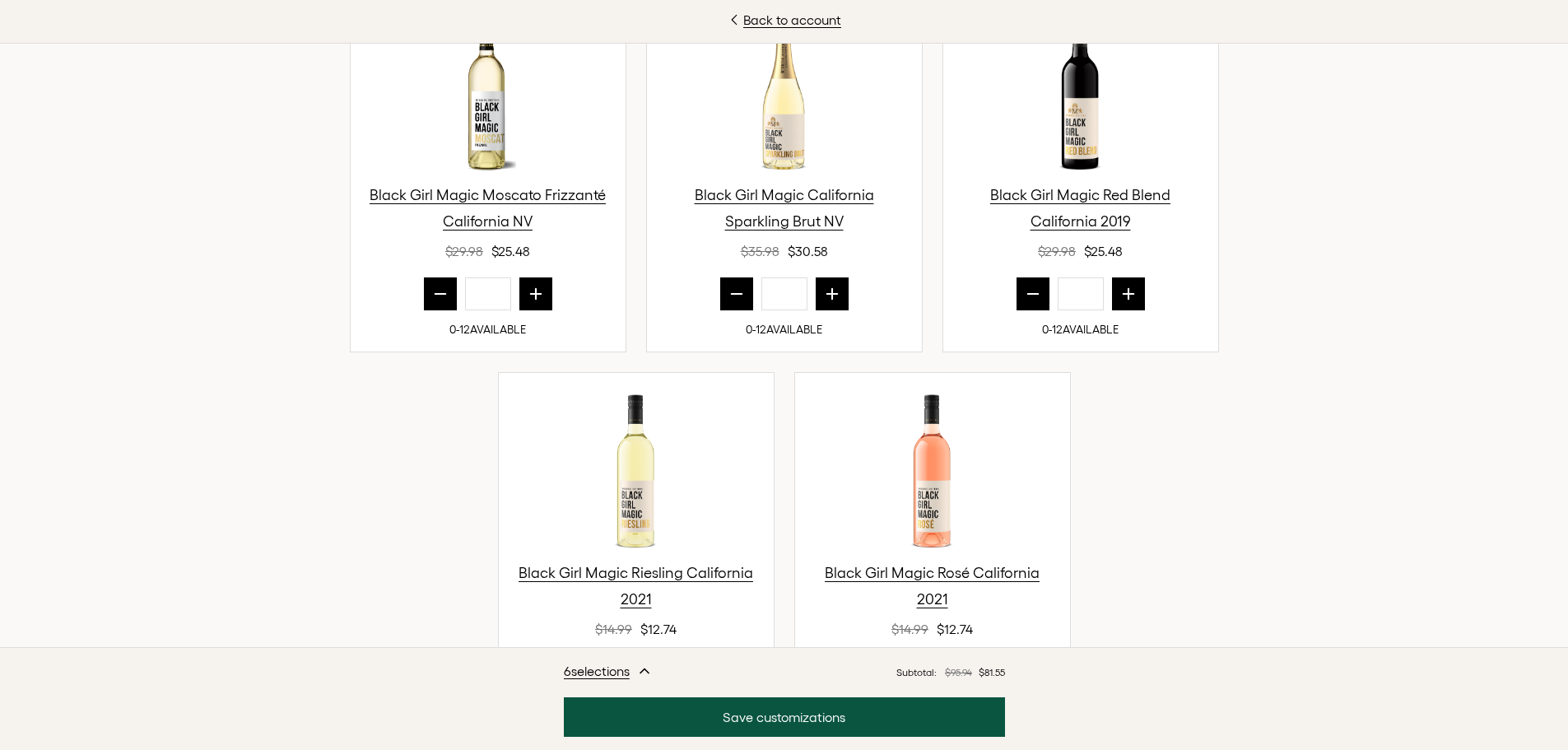 scroll, scrollTop: 549, scrollLeft: 0, axis: vertical 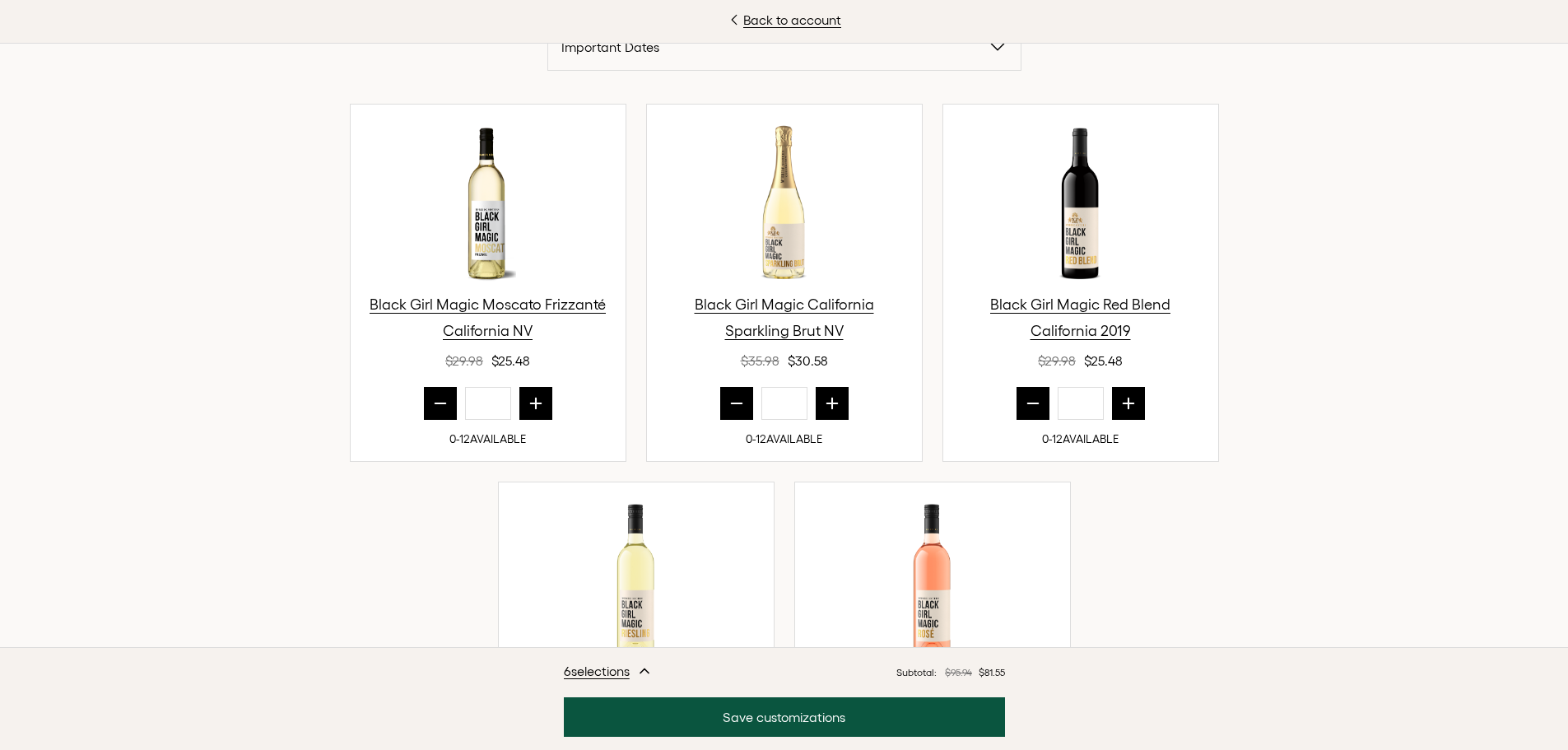 click at bounding box center [737, 403] 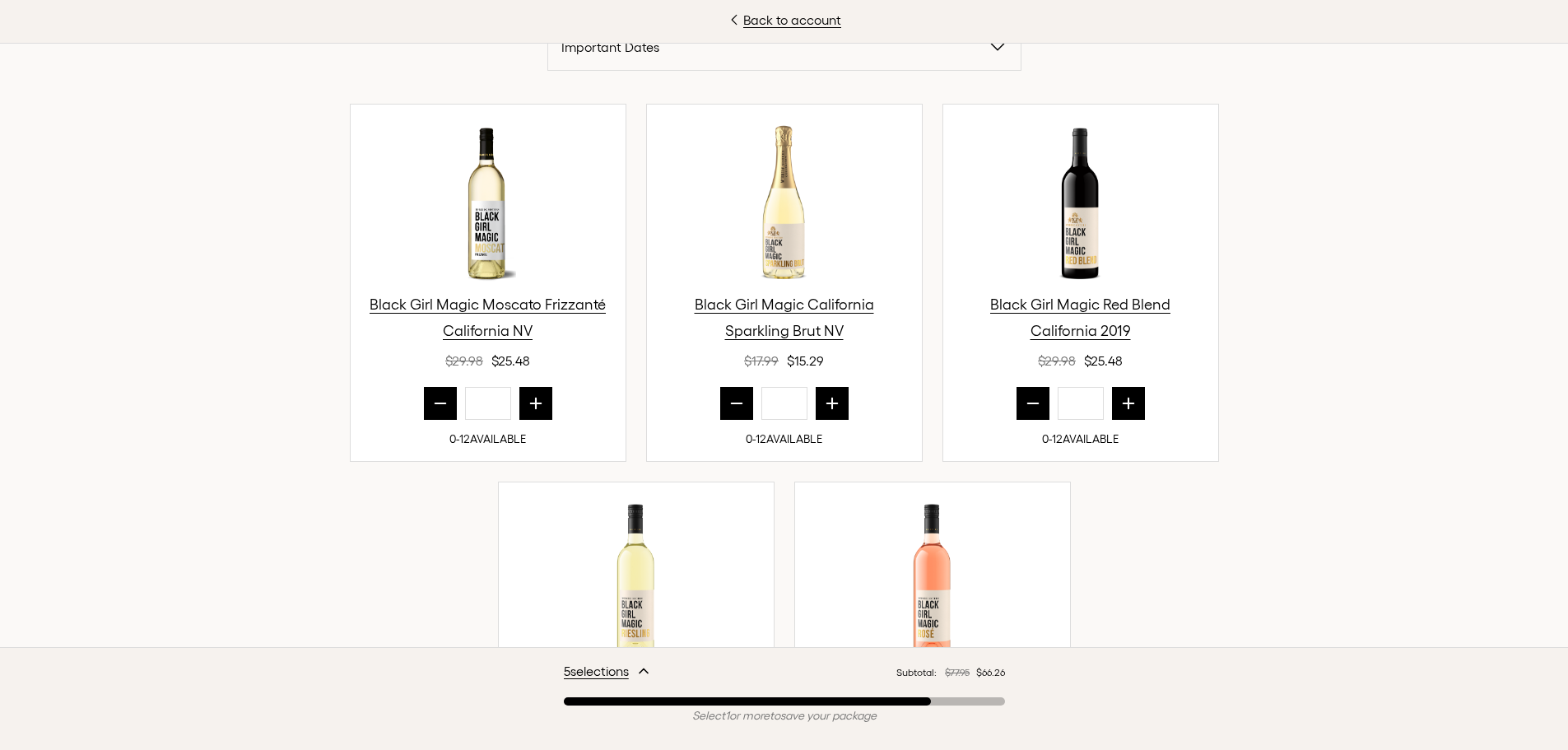 click at bounding box center [737, 403] 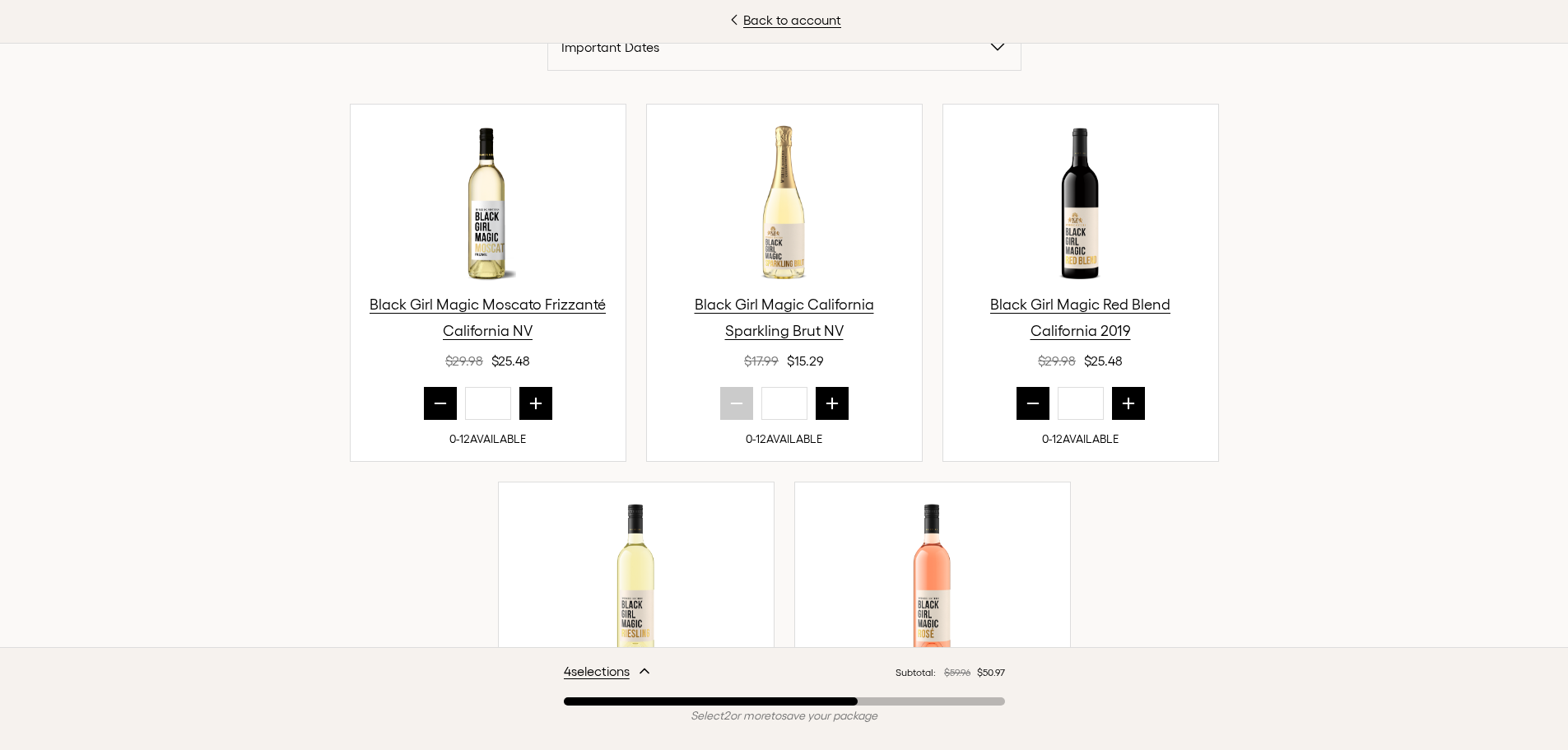 click 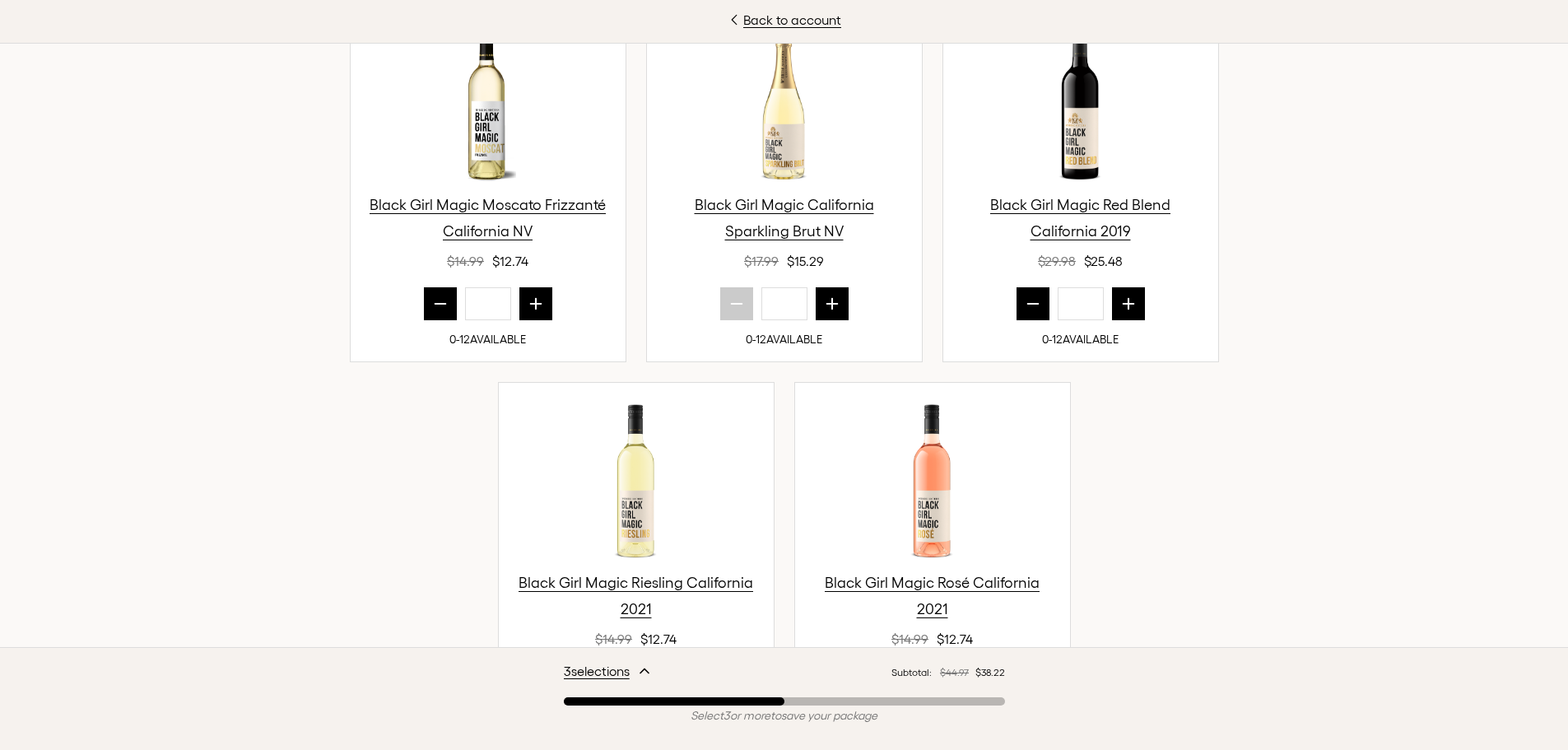 scroll, scrollTop: 696, scrollLeft: 0, axis: vertical 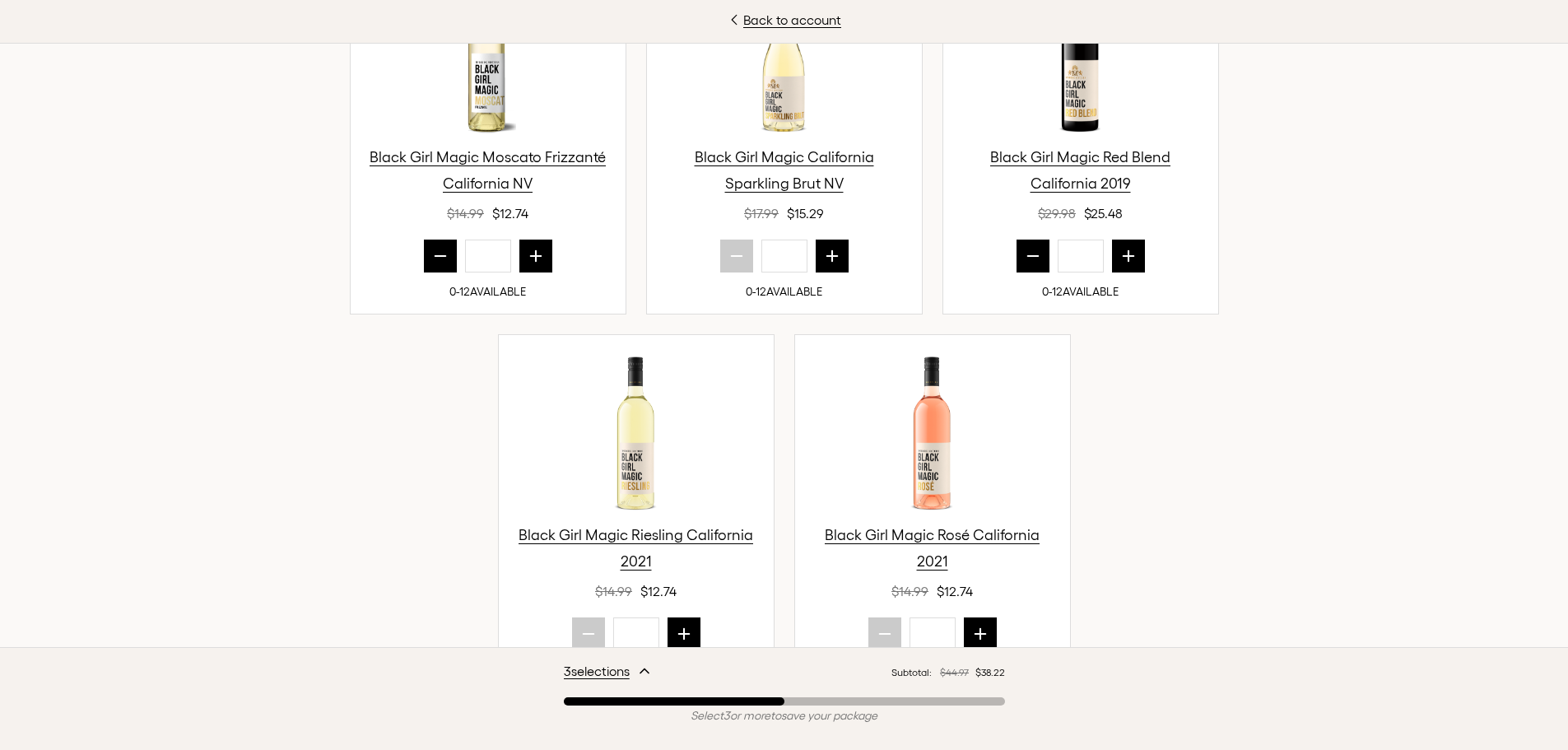 click at bounding box center (1128, 256) 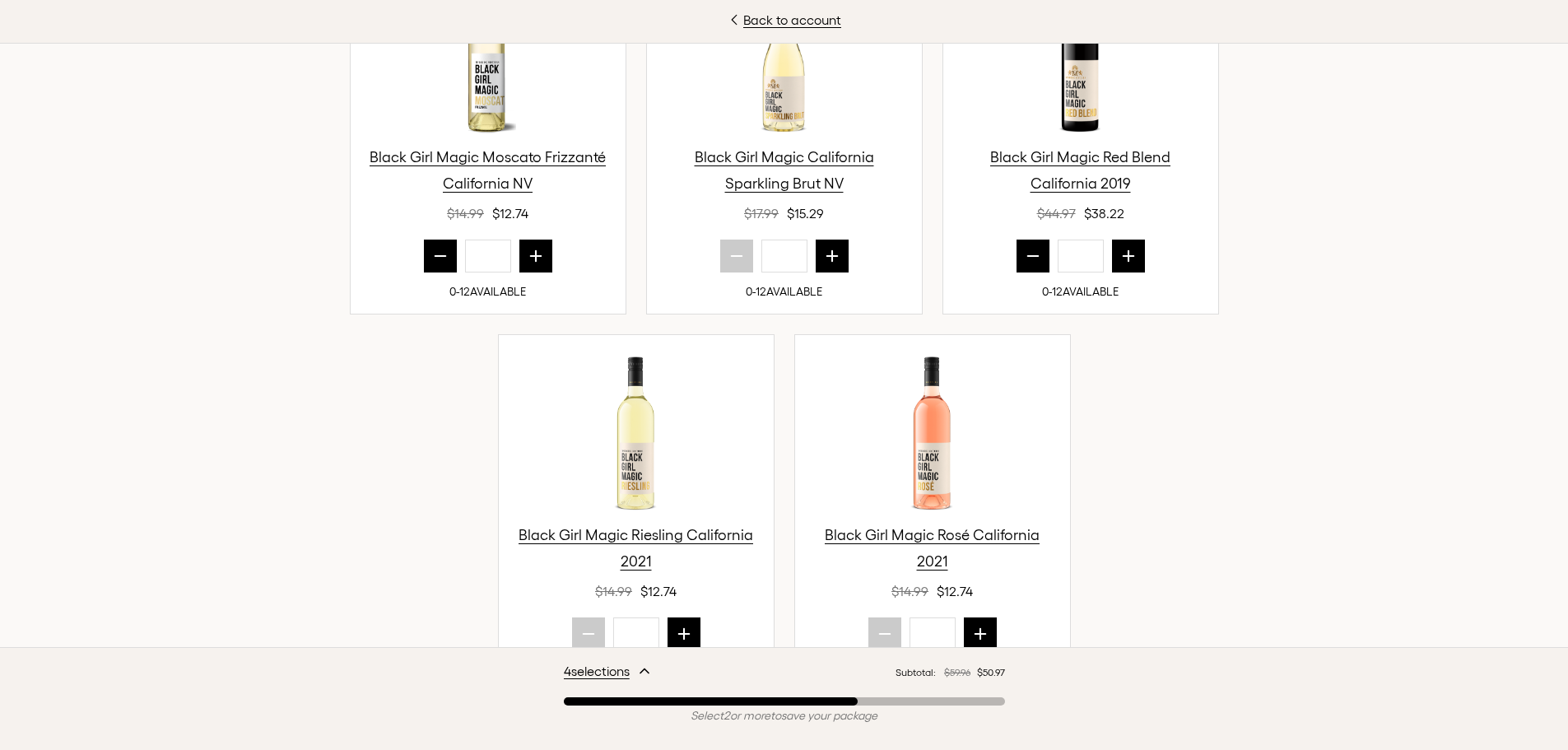 click 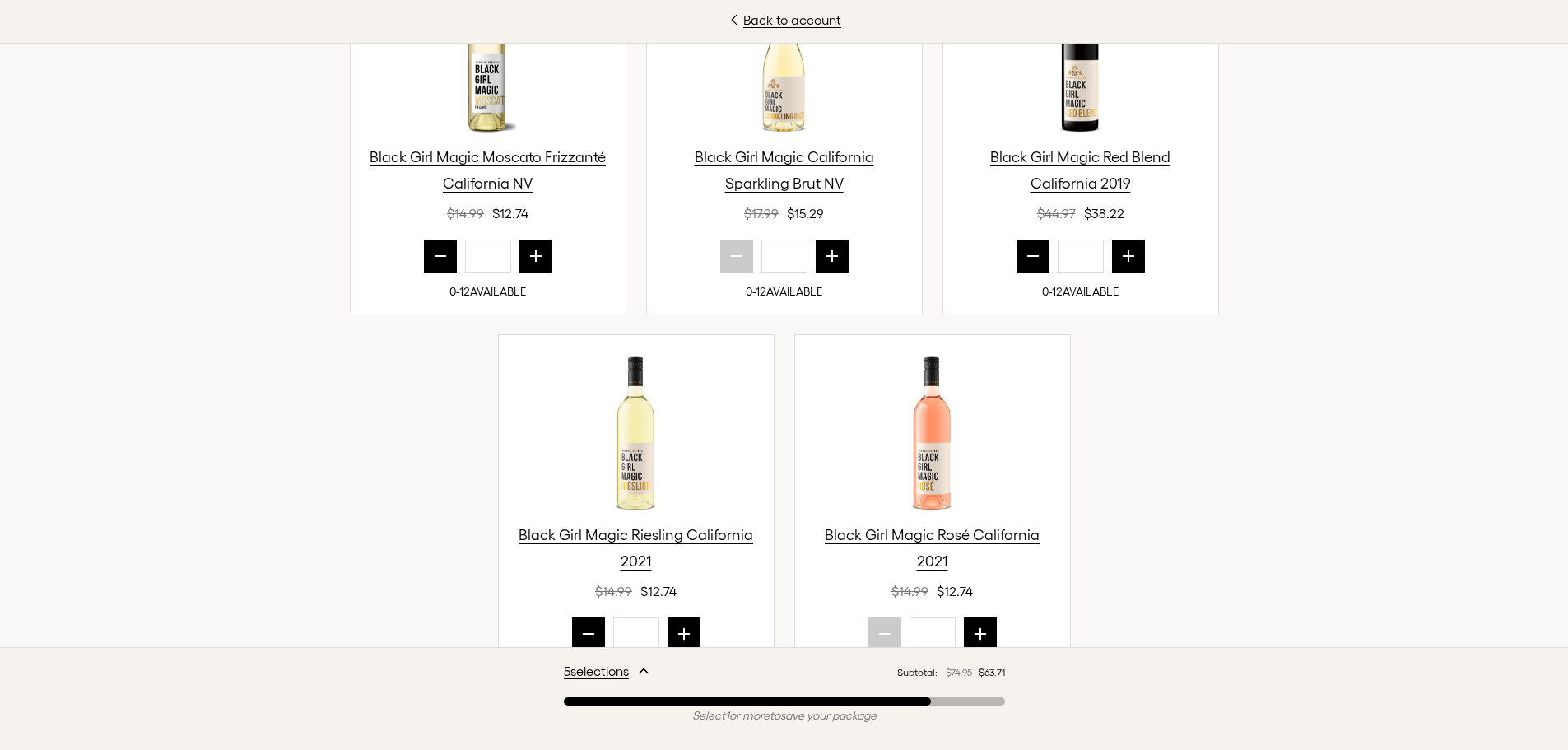 click 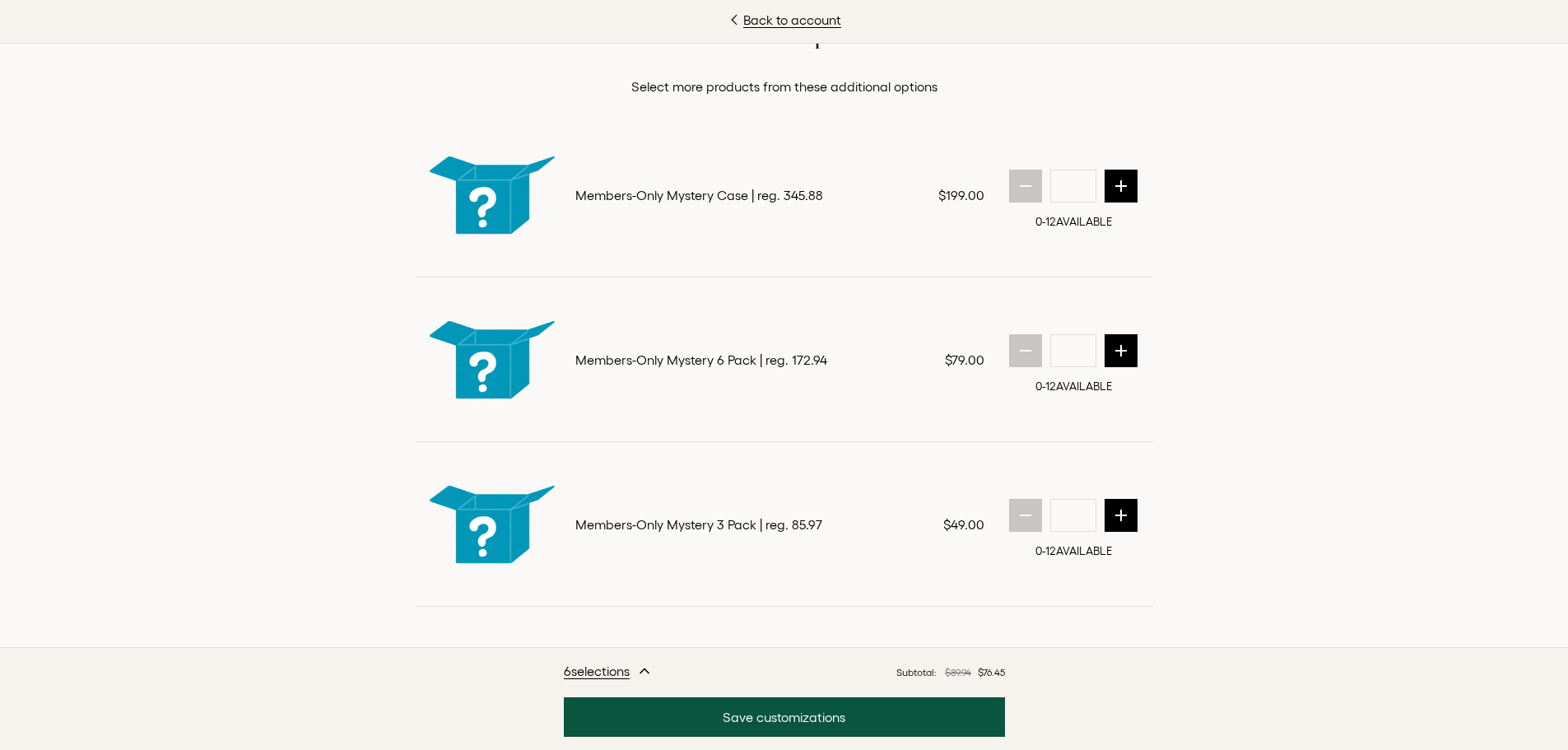 scroll, scrollTop: 1465, scrollLeft: 0, axis: vertical 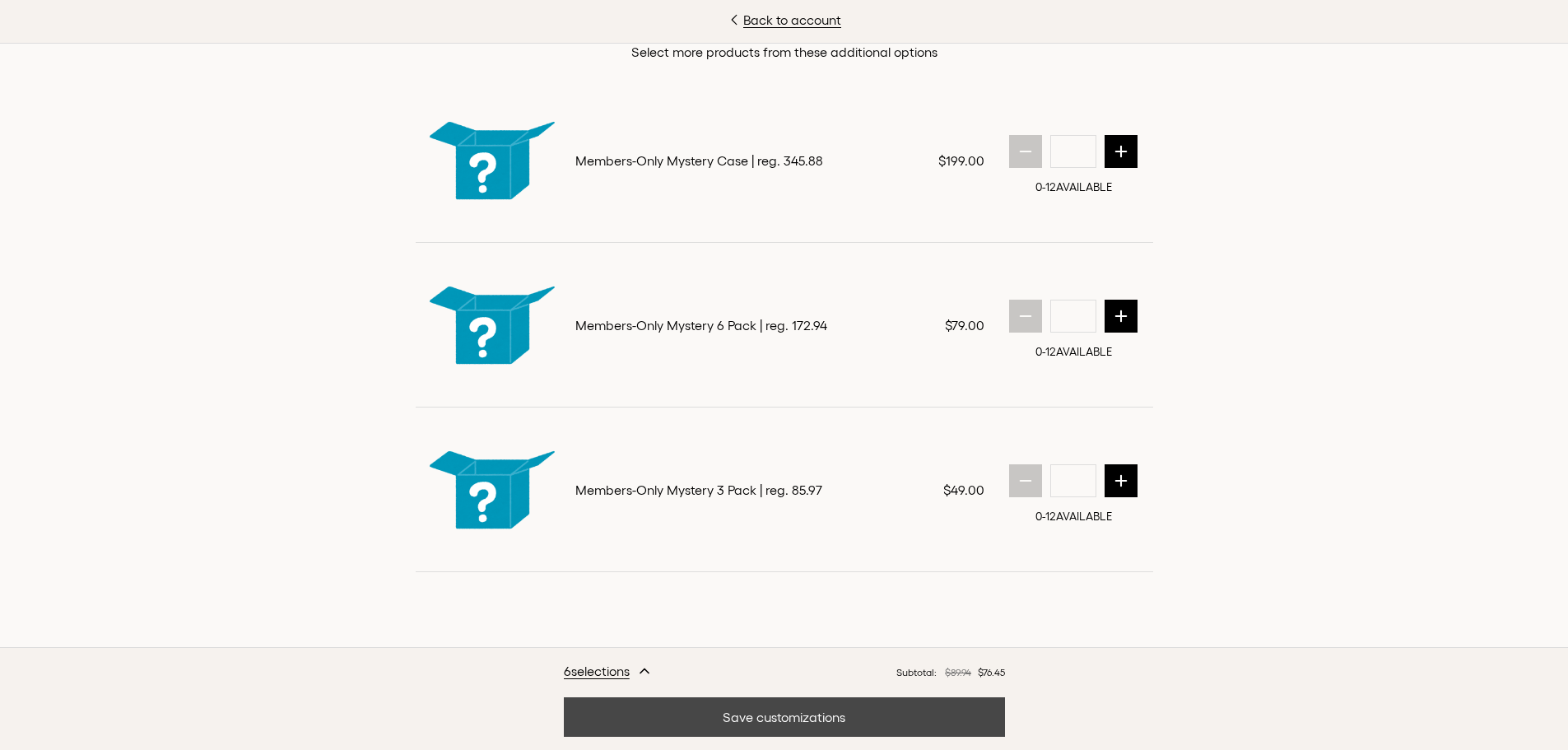 click on "Save customizations" at bounding box center [784, 717] 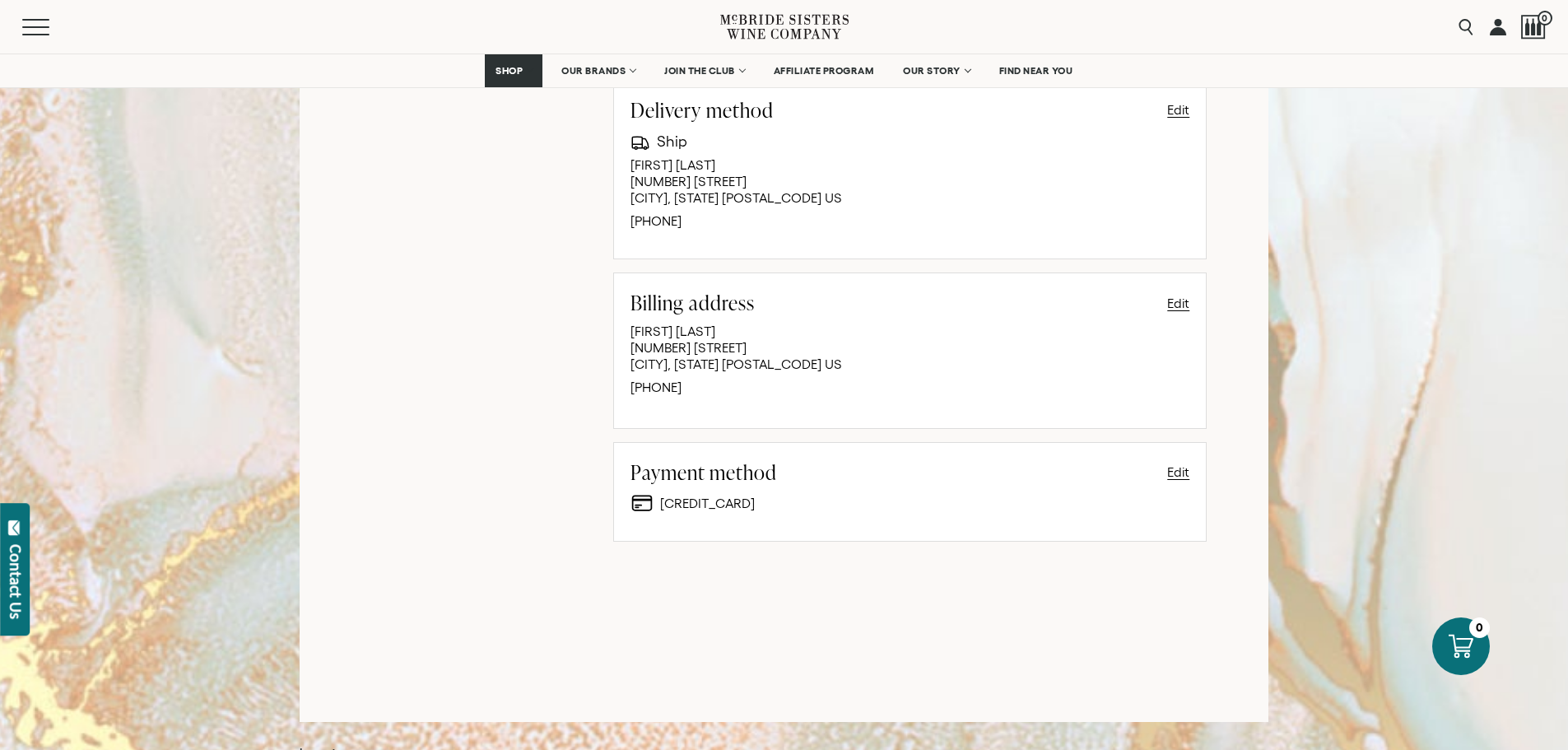 scroll, scrollTop: 988, scrollLeft: 0, axis: vertical 